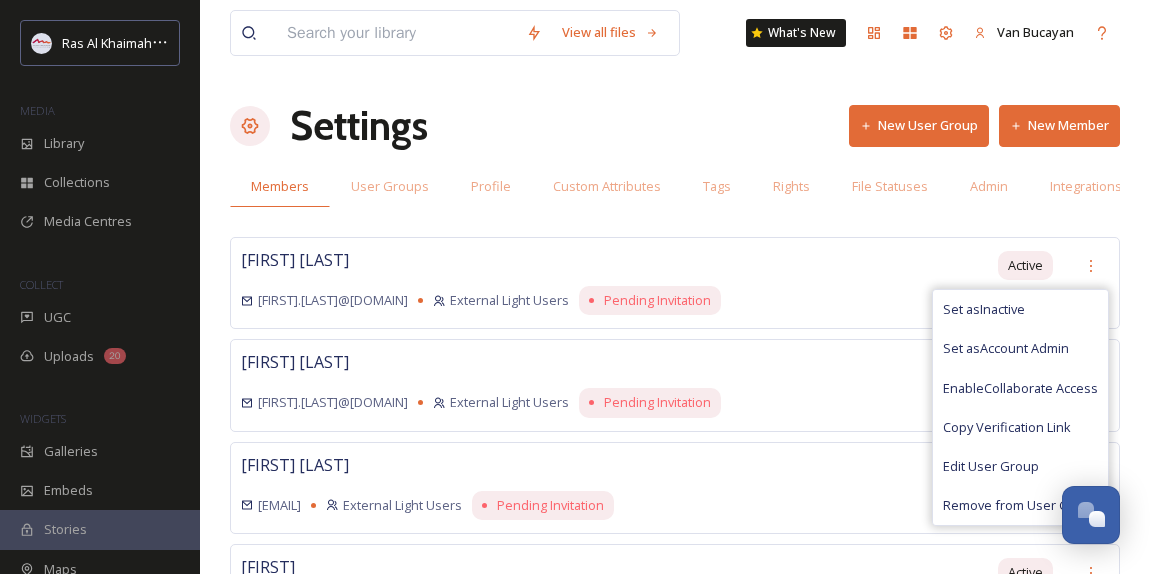 scroll, scrollTop: 0, scrollLeft: 0, axis: both 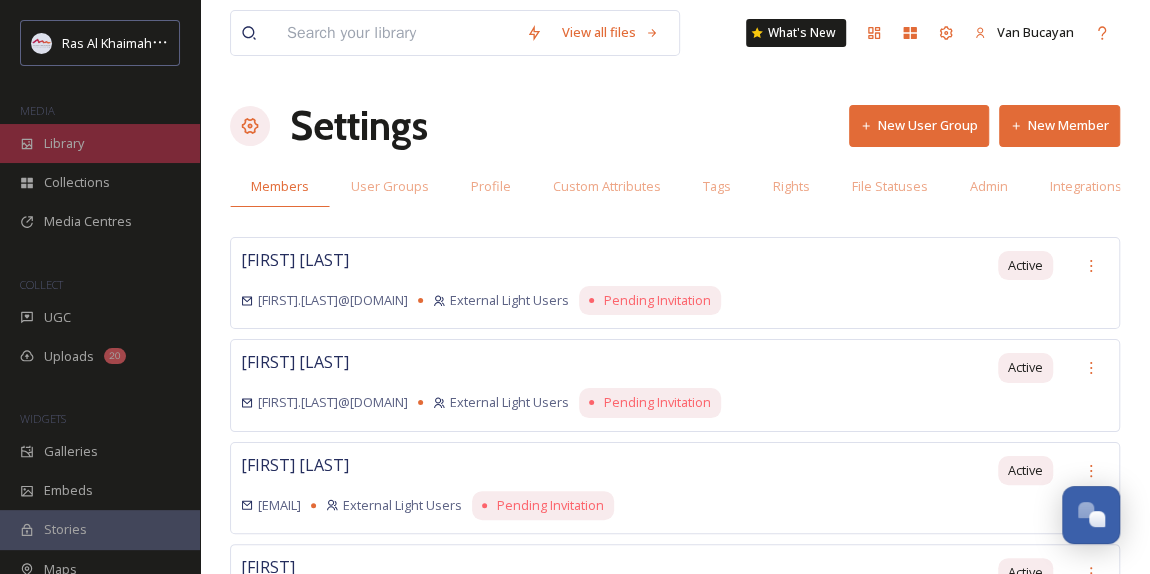click on "Library" at bounding box center (100, 143) 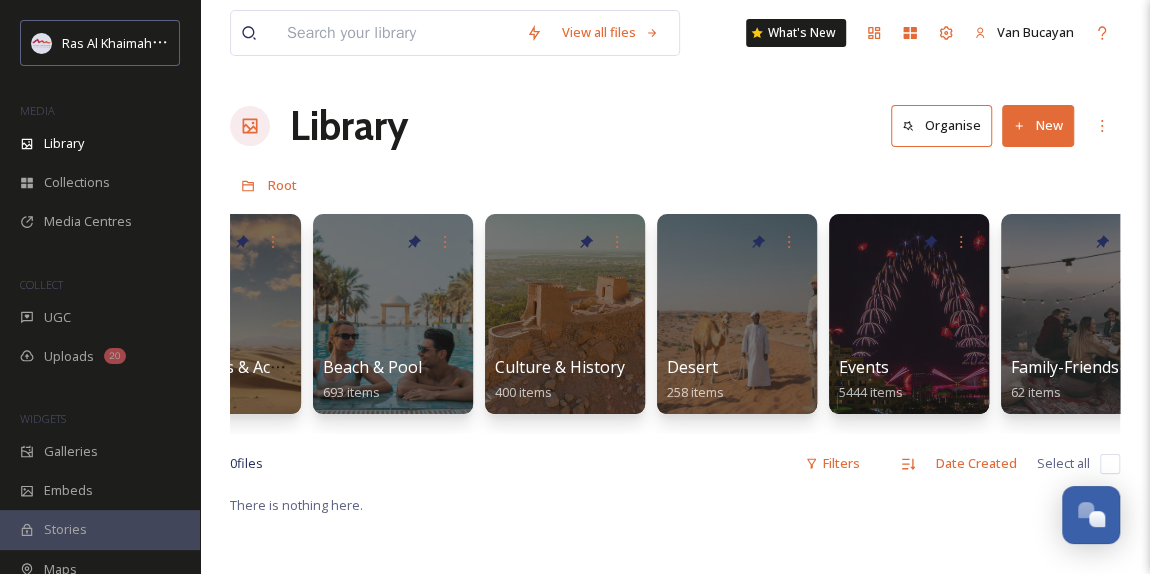 scroll, scrollTop: 0, scrollLeft: 0, axis: both 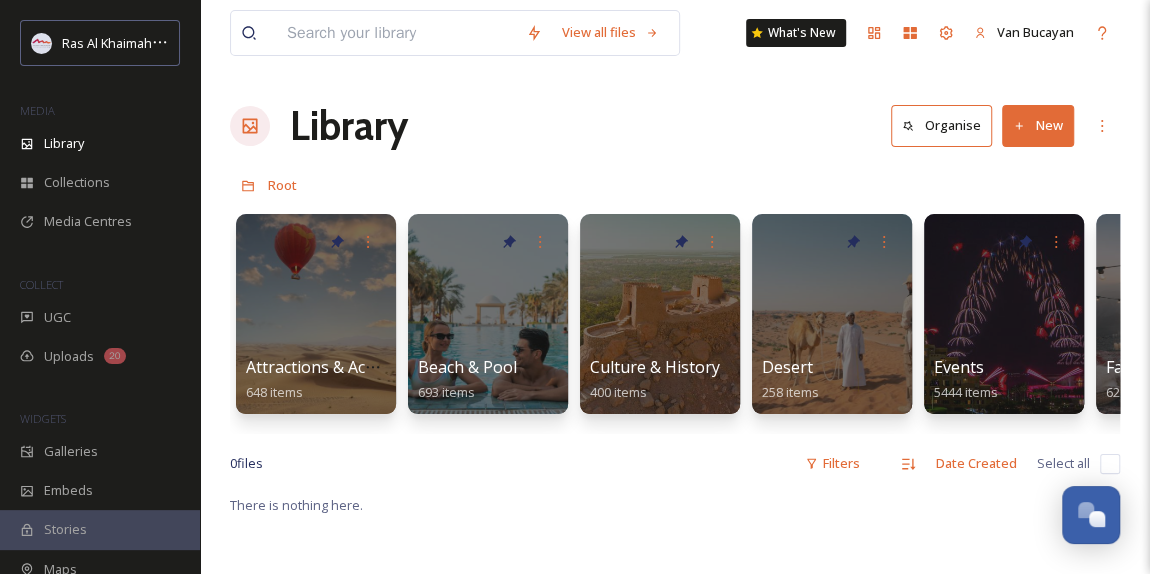 click on "New" at bounding box center (1038, 125) 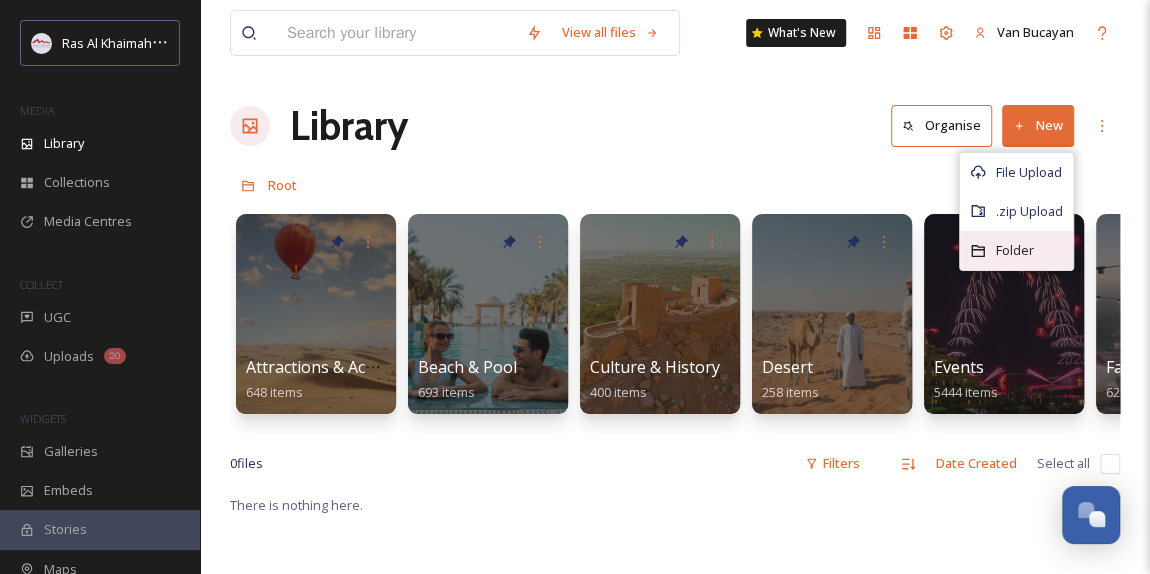 click on "Folder" at bounding box center [1015, 250] 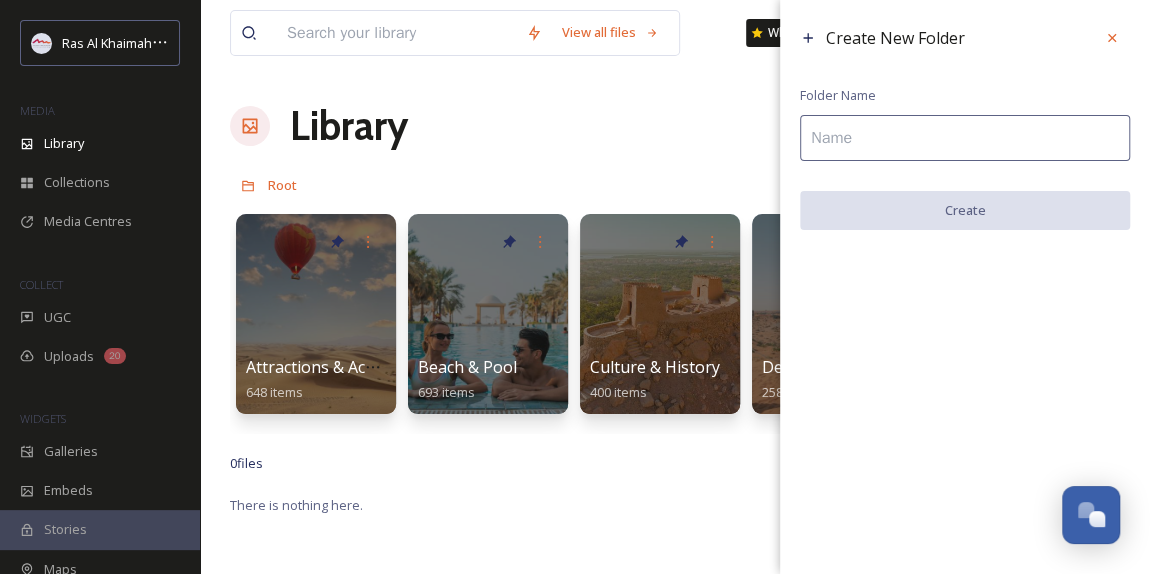 click at bounding box center [965, 138] 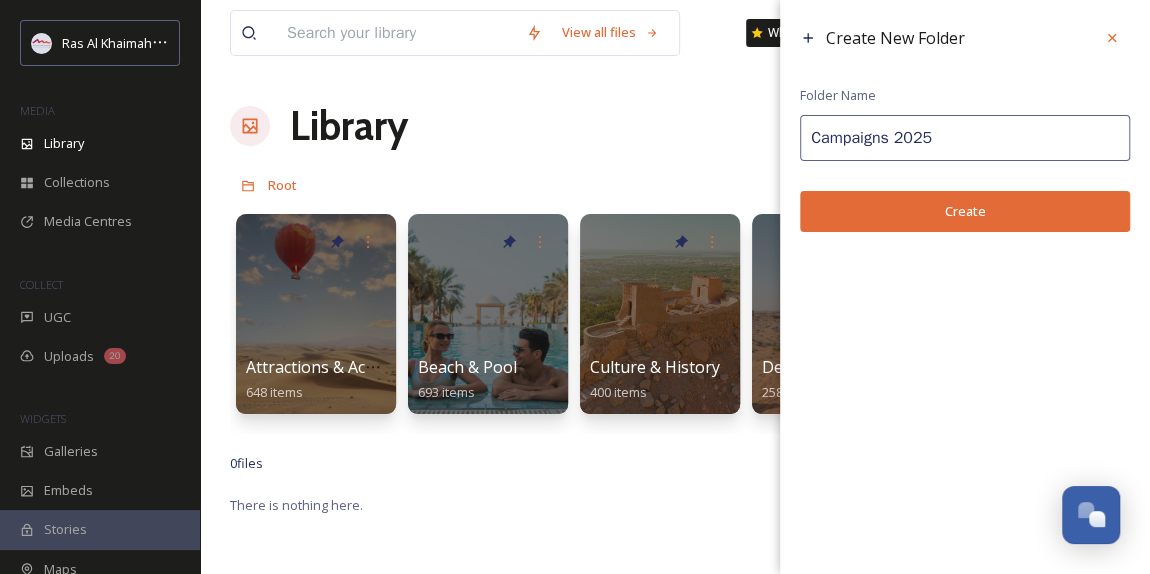 type on "Campaigns 2025" 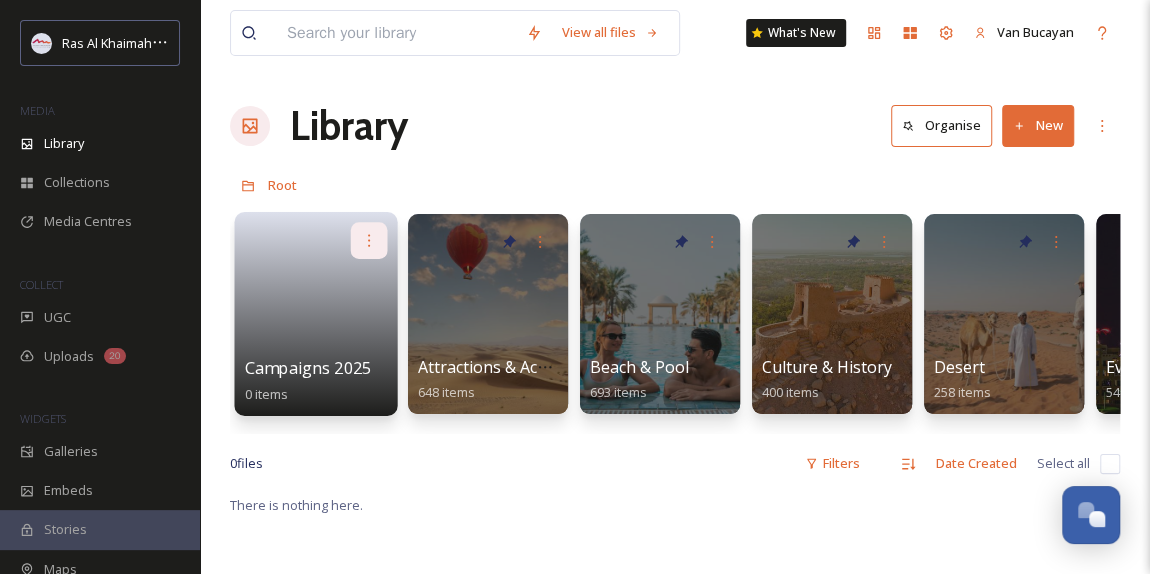 click 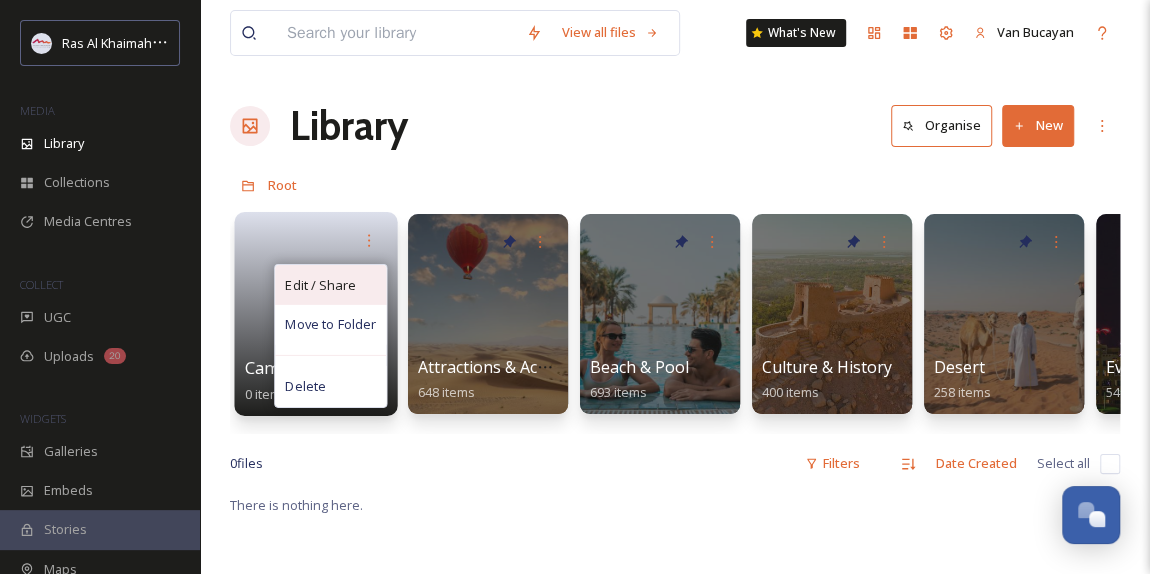 click on "Edit / Share" at bounding box center [320, 285] 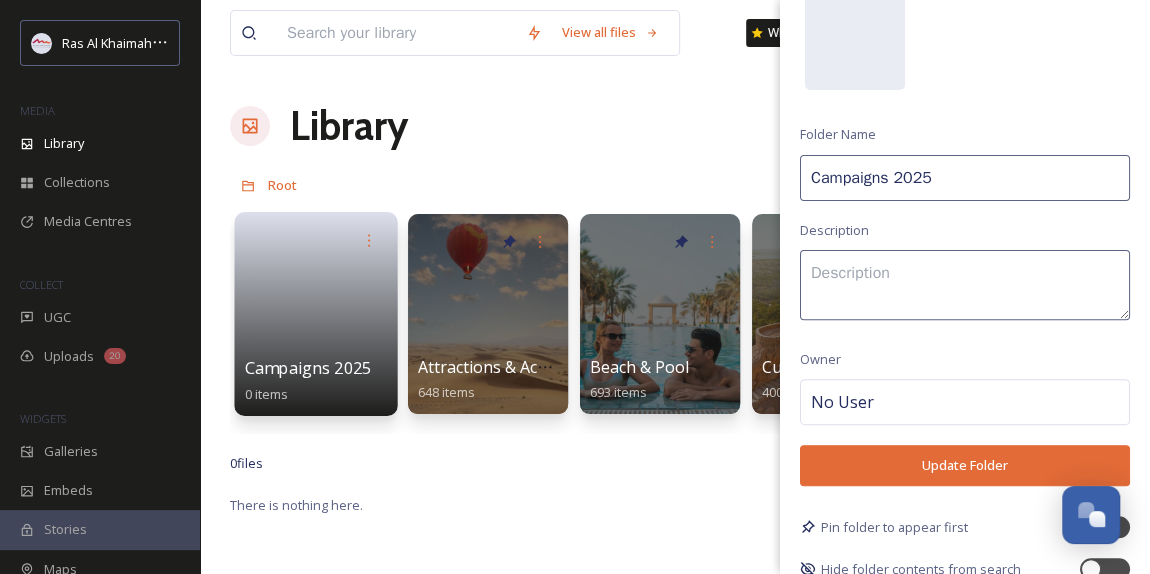 scroll, scrollTop: 203, scrollLeft: 0, axis: vertical 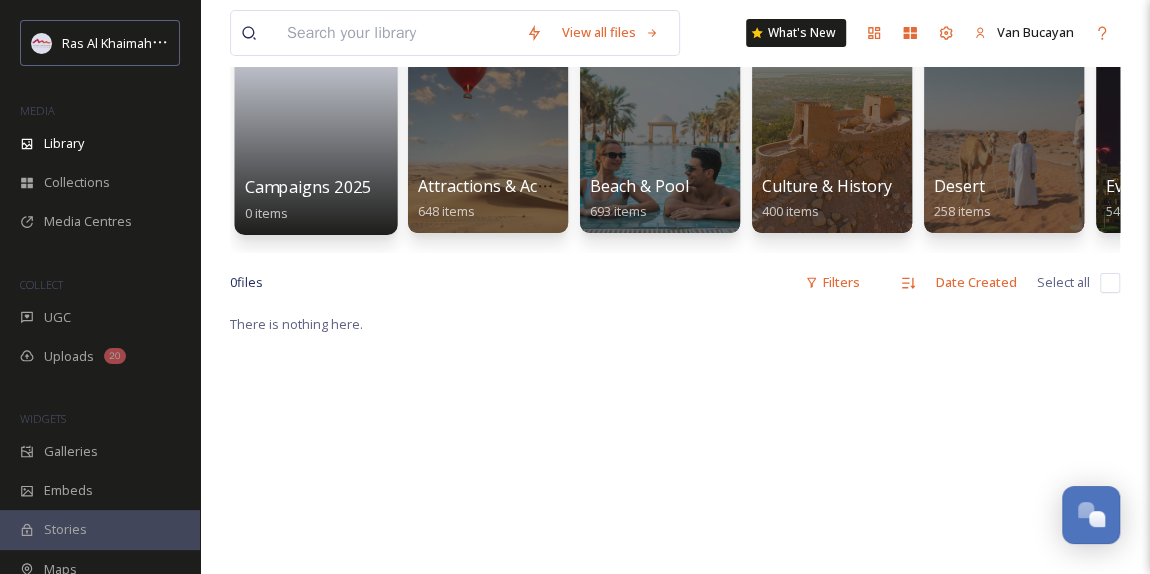 drag, startPoint x: 1106, startPoint y: 503, endPoint x: 1094, endPoint y: 311, distance: 192.37463 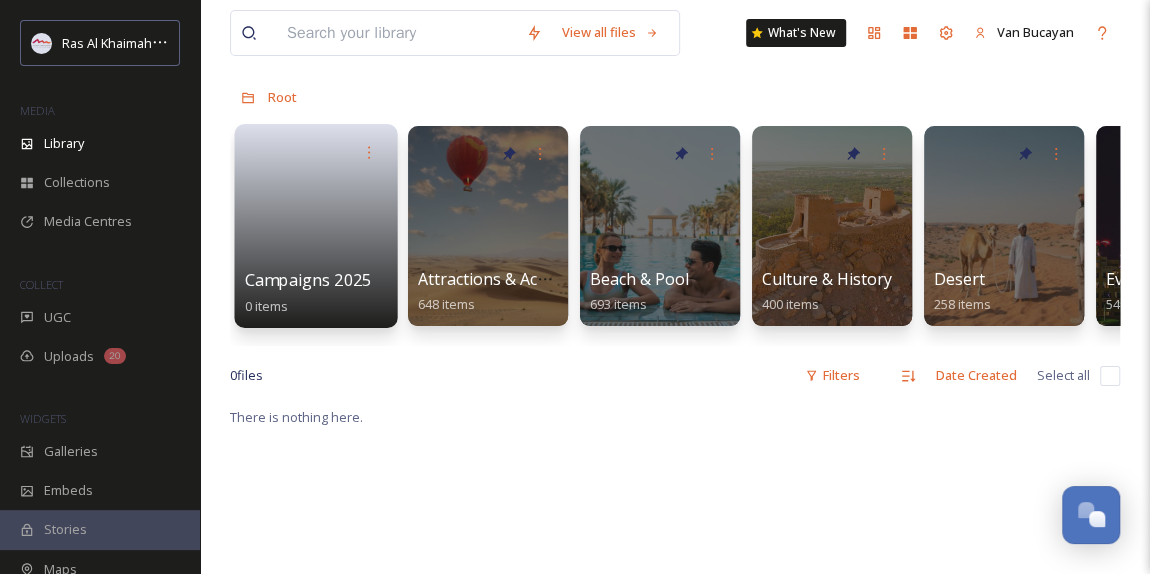 scroll, scrollTop: 0, scrollLeft: 0, axis: both 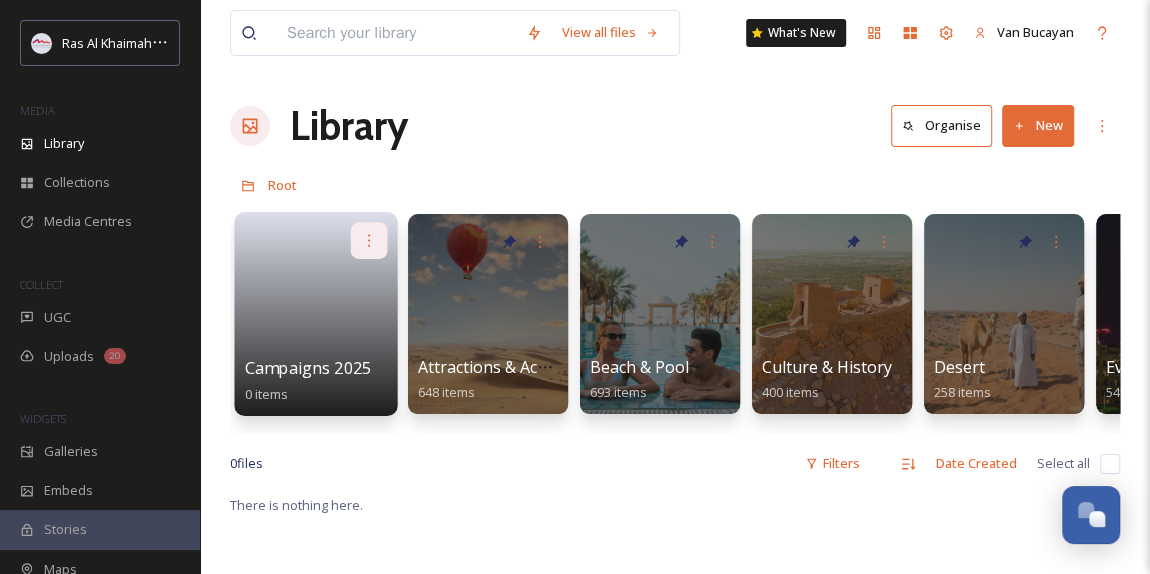 click 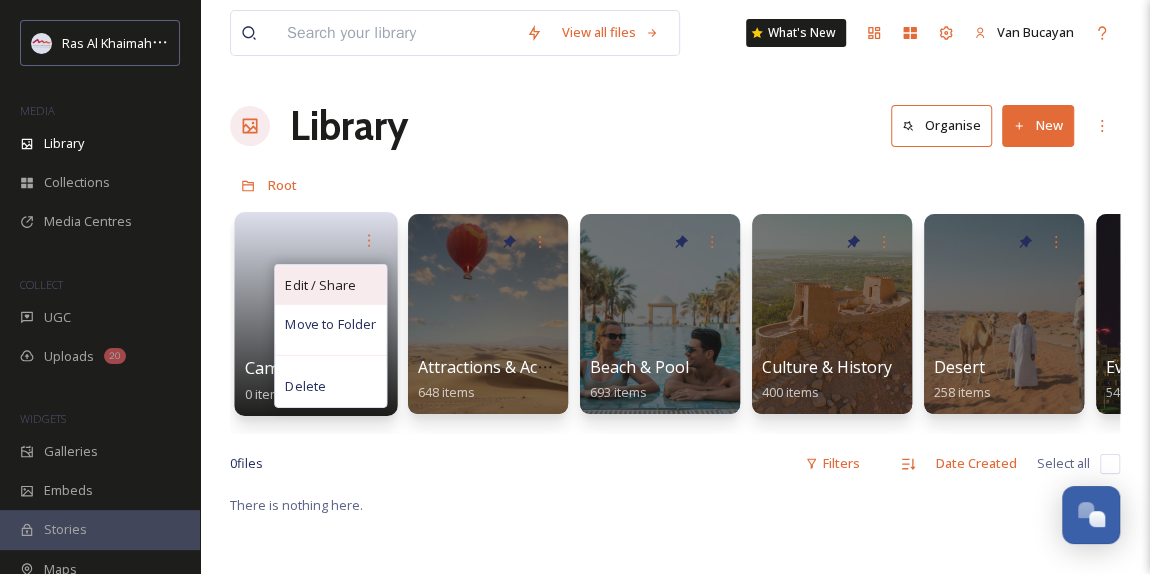 click on "Edit / Share" at bounding box center (320, 285) 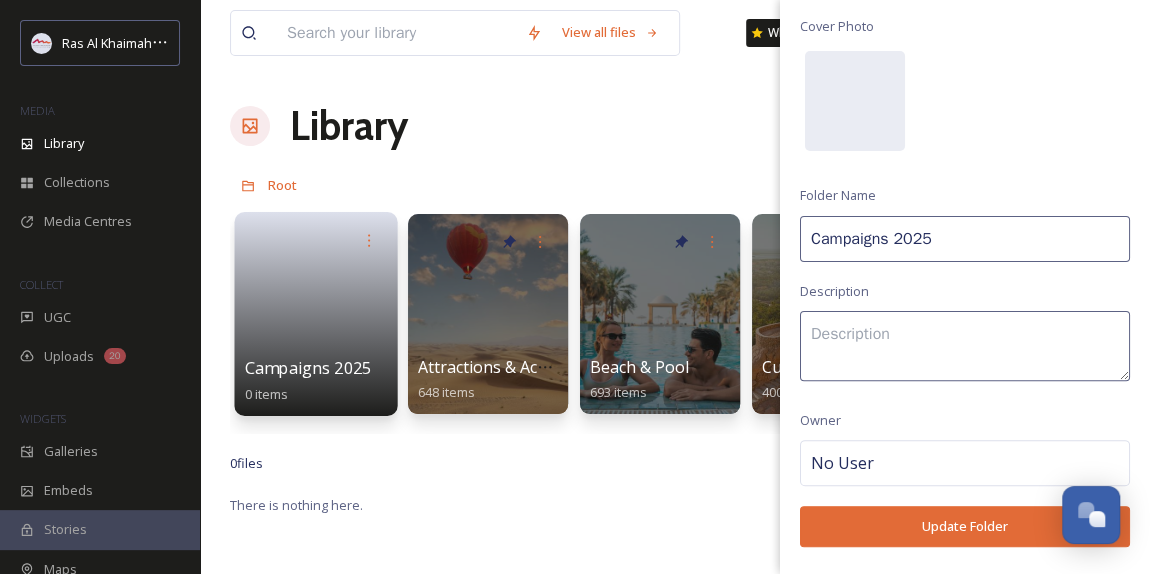 scroll, scrollTop: 203, scrollLeft: 0, axis: vertical 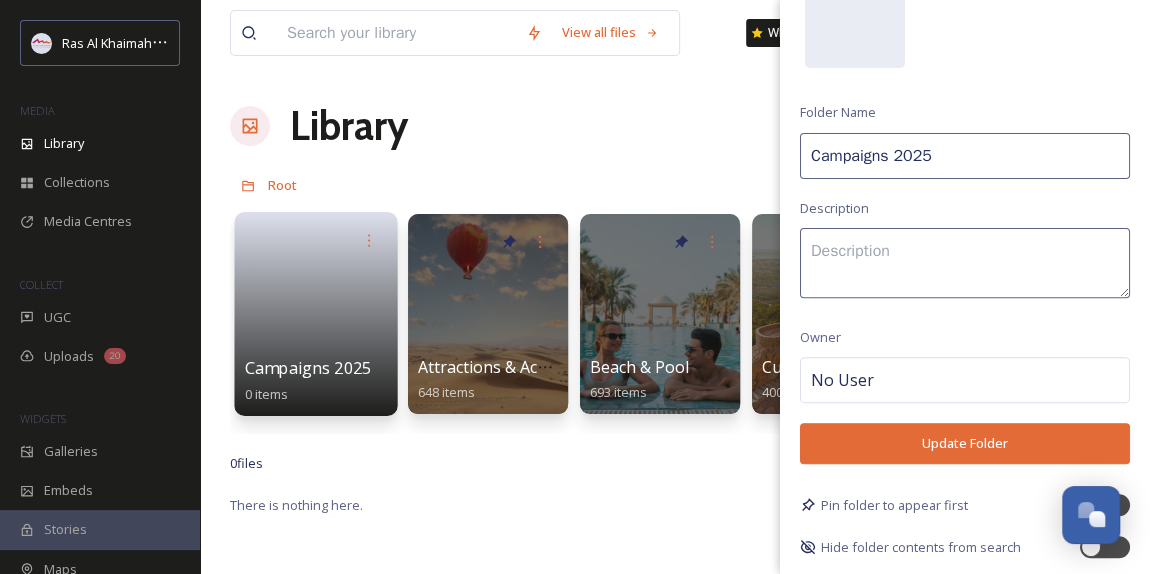 click on "Pin folder to appear first" at bounding box center [894, 505] 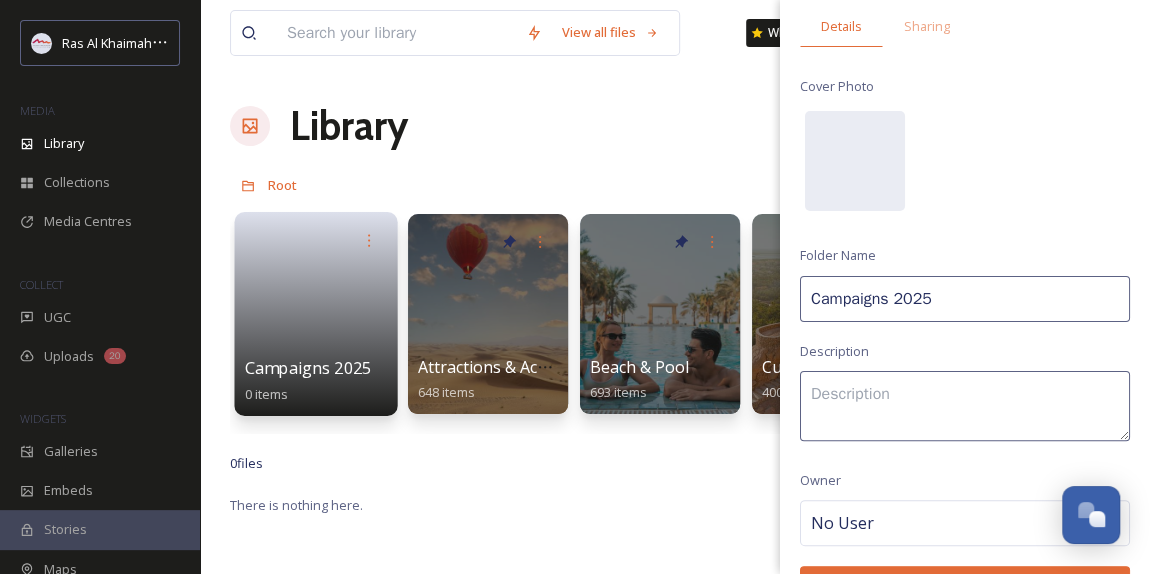 scroll, scrollTop: 21, scrollLeft: 0, axis: vertical 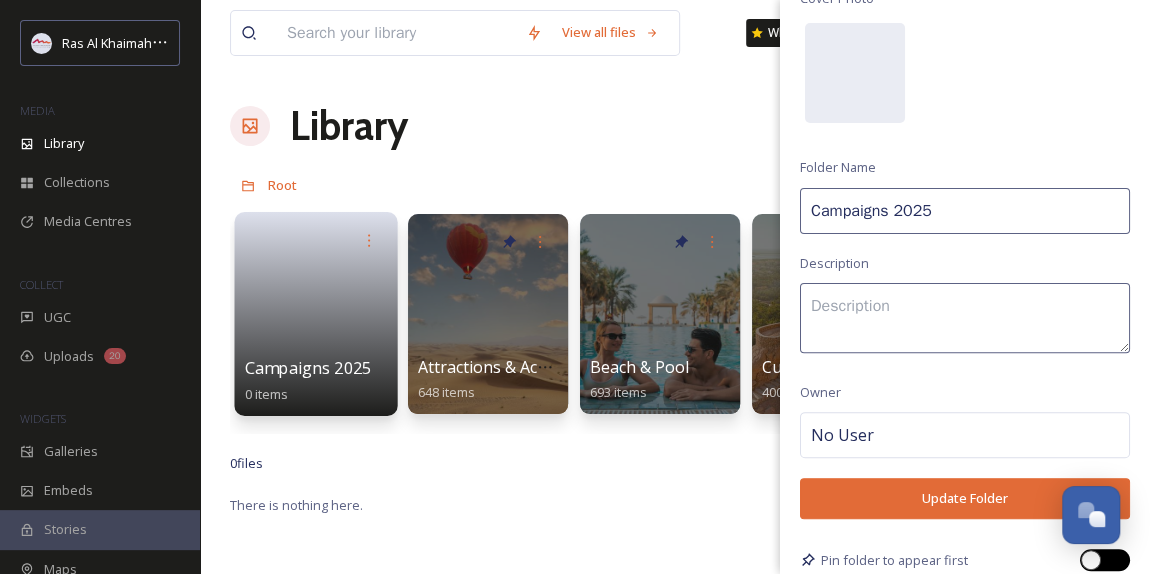 click at bounding box center (1115, 560) 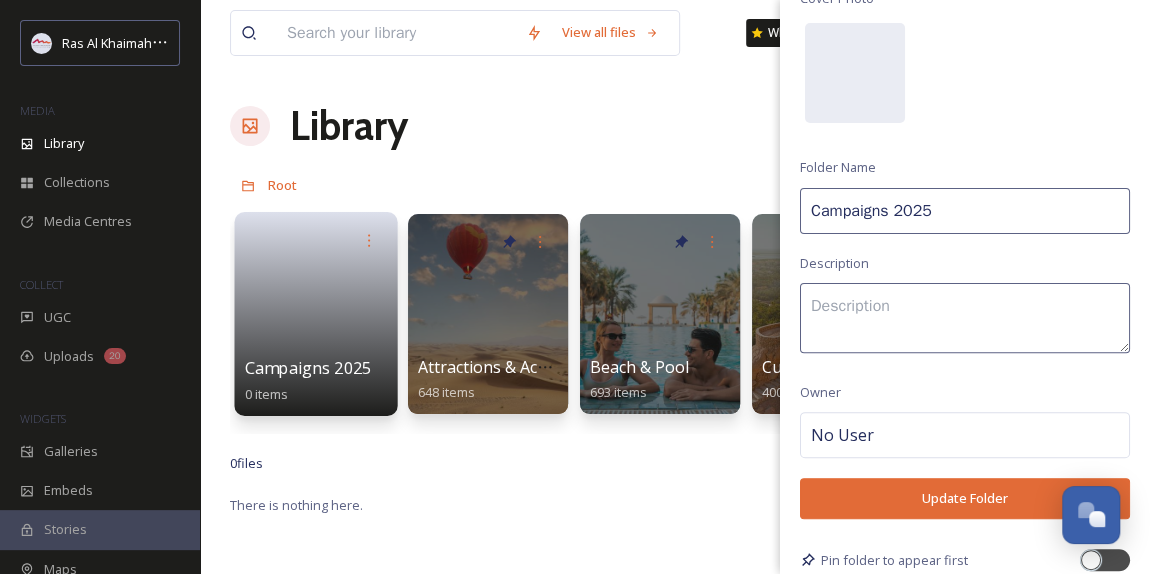checkbox on "true" 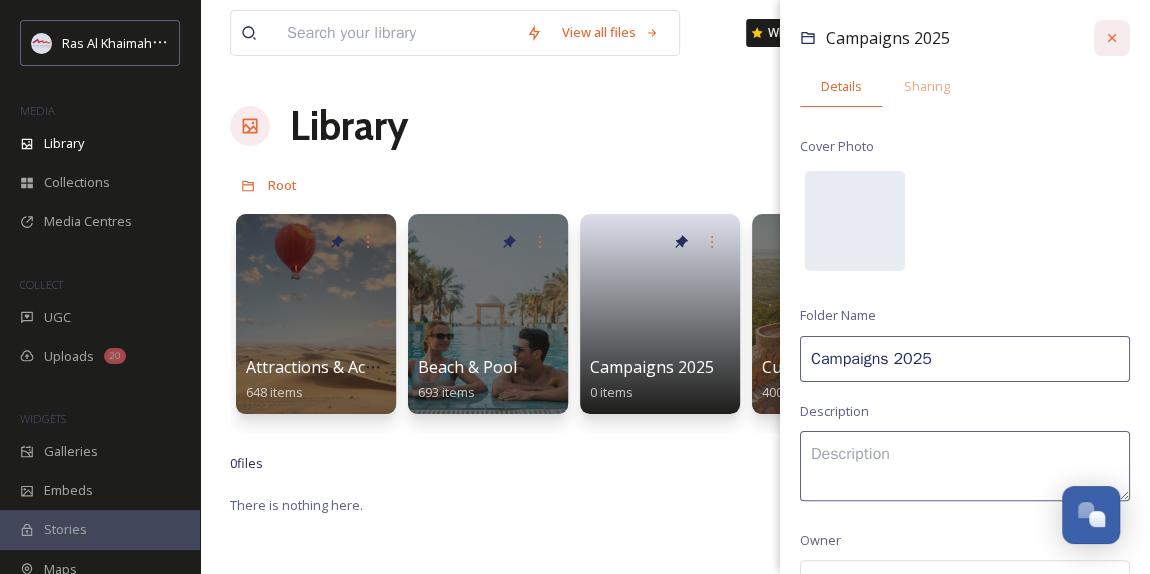 click 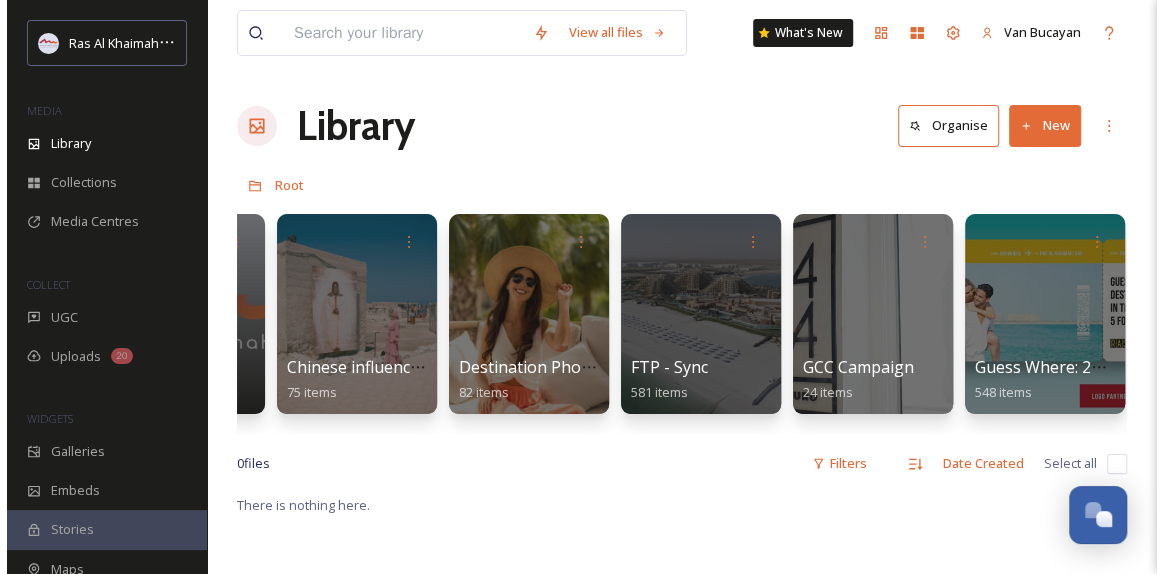 scroll, scrollTop: 0, scrollLeft: 3076, axis: horizontal 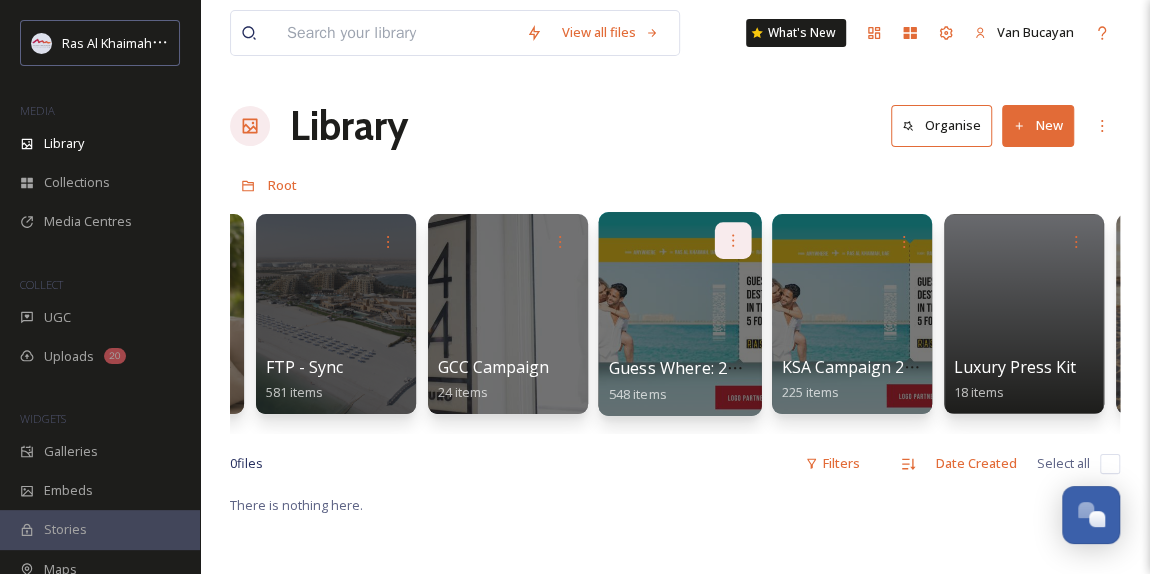 click 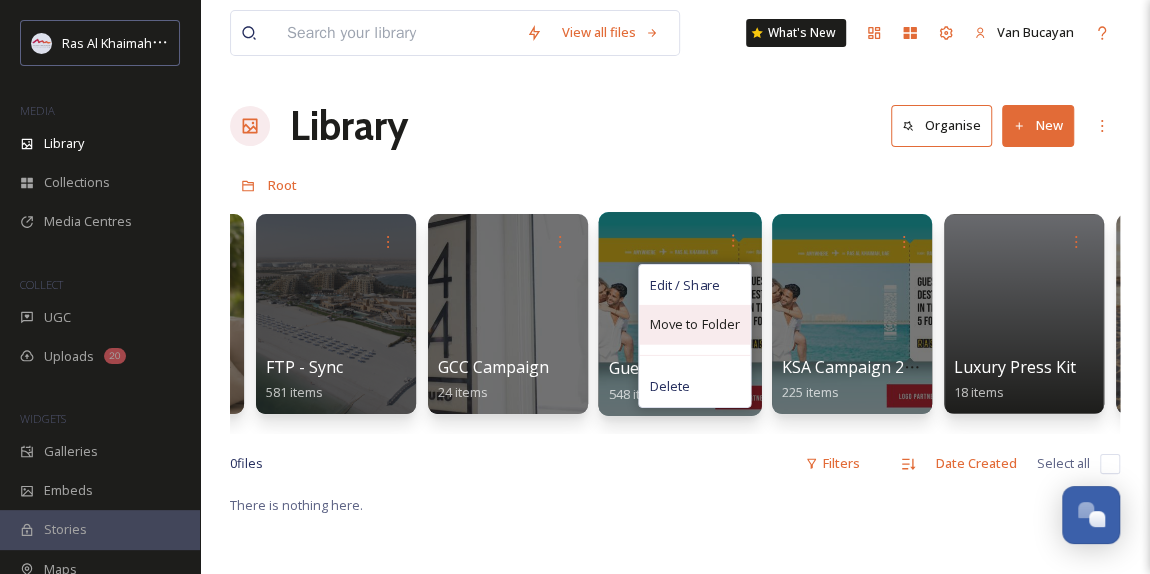 click on "Move to Folder" at bounding box center [694, 325] 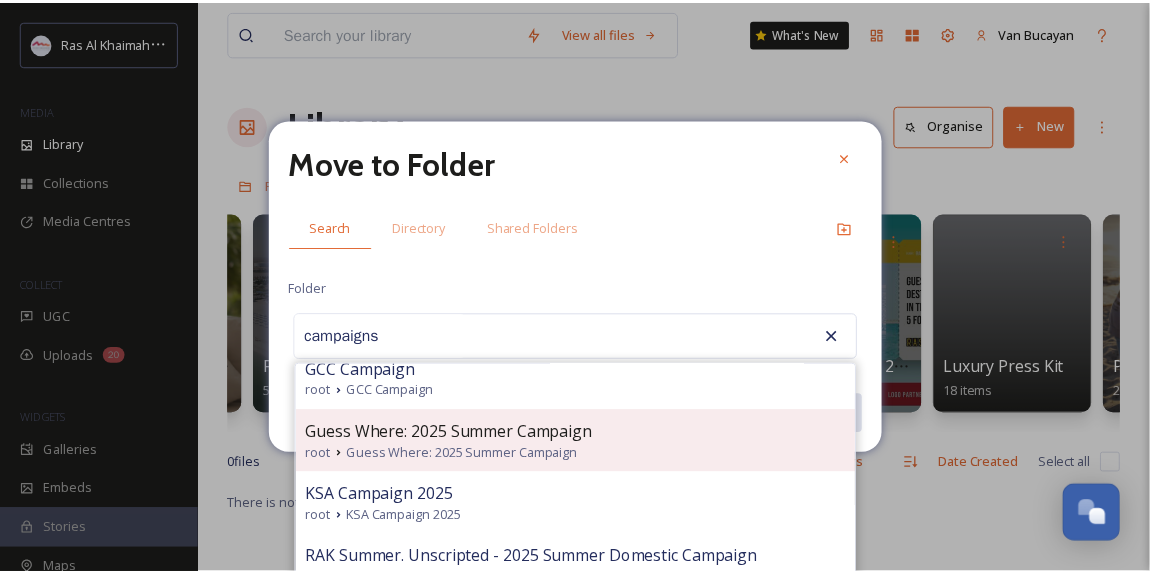 scroll, scrollTop: 0, scrollLeft: 0, axis: both 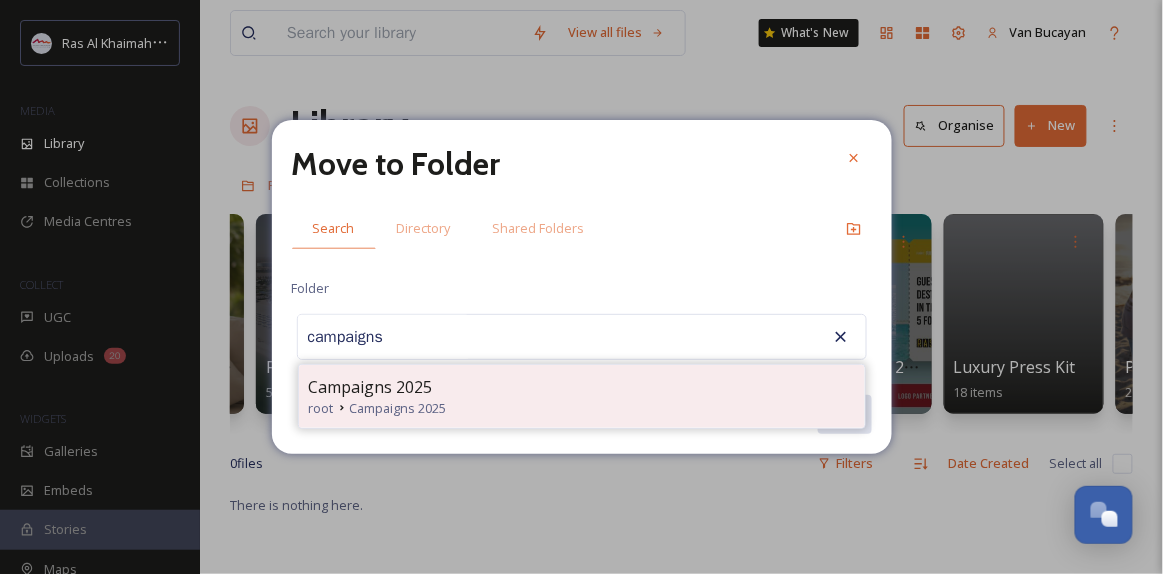 click on "Campaigns 2025" at bounding box center (398, 408) 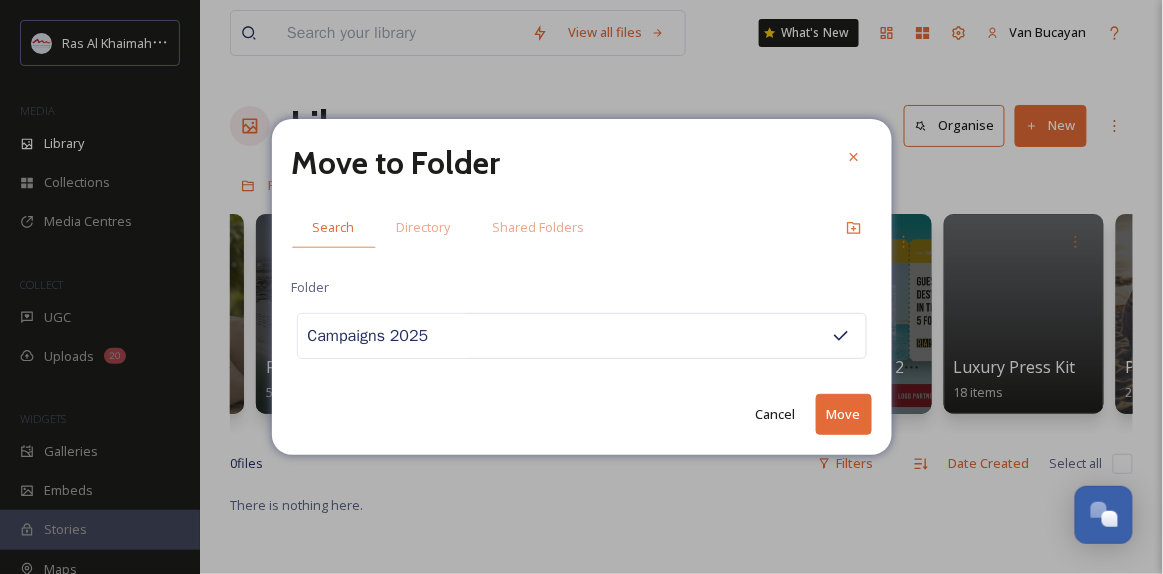 click on "Move" at bounding box center [844, 414] 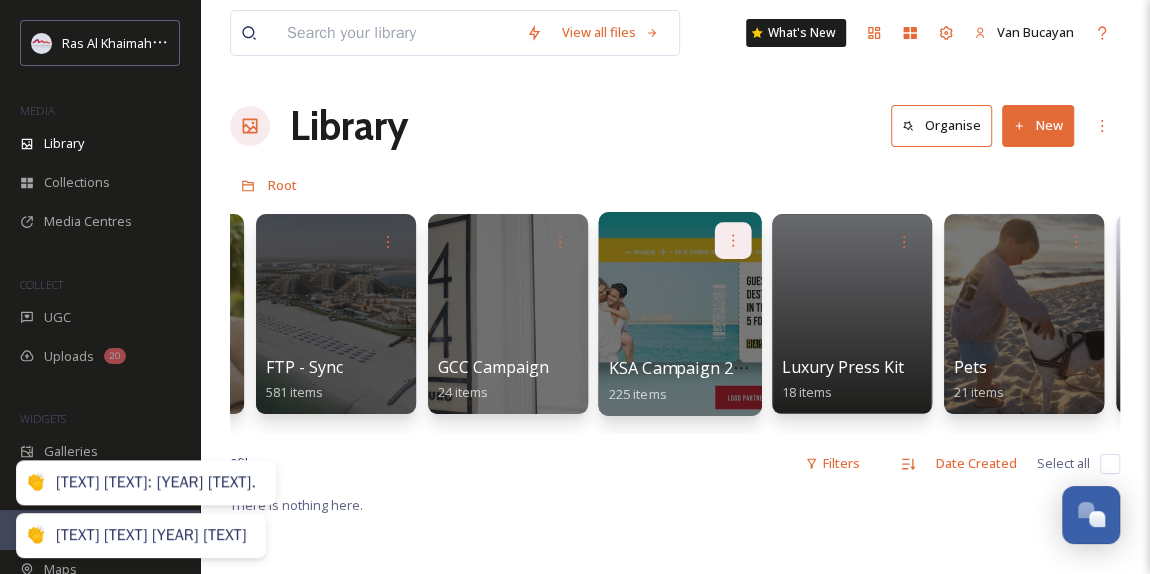 click 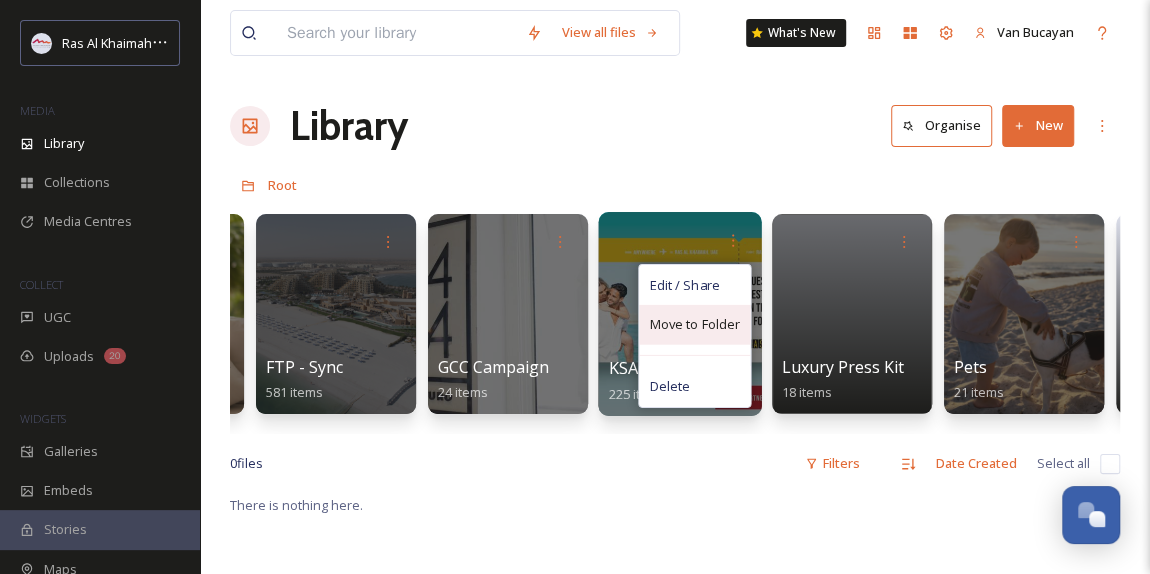 click on "Move to Folder" at bounding box center [694, 325] 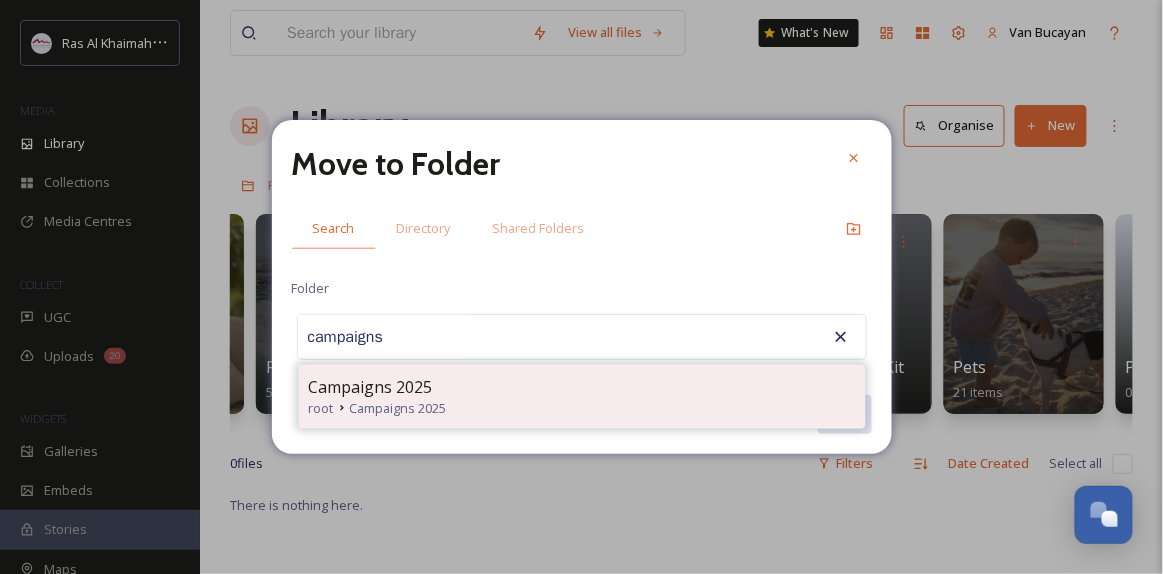 click on "Campaigns 2025" at bounding box center (371, 387) 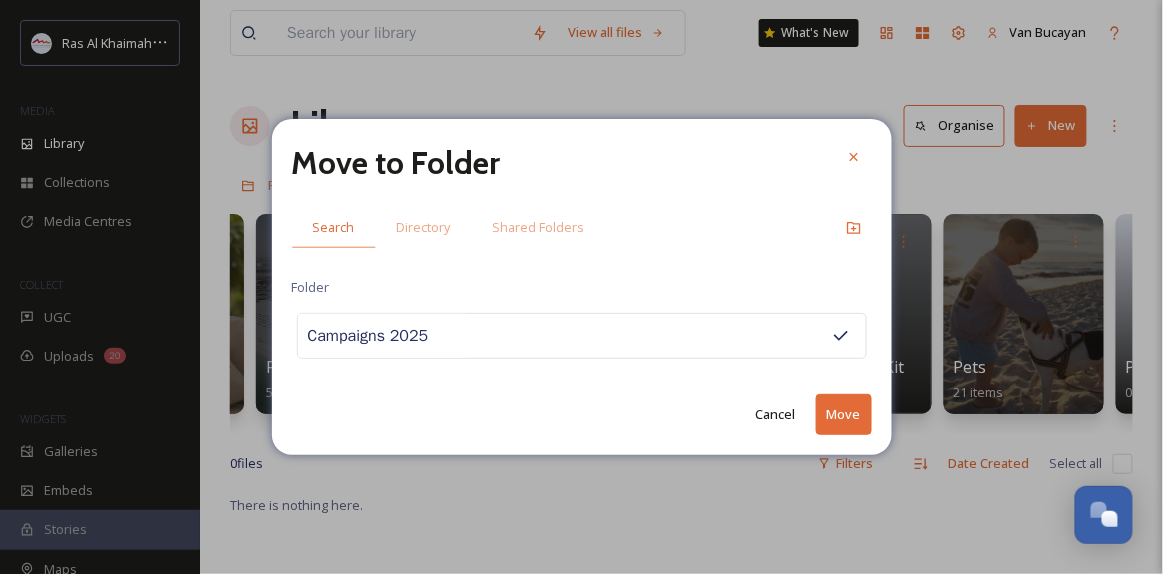 click on "Move" at bounding box center (844, 414) 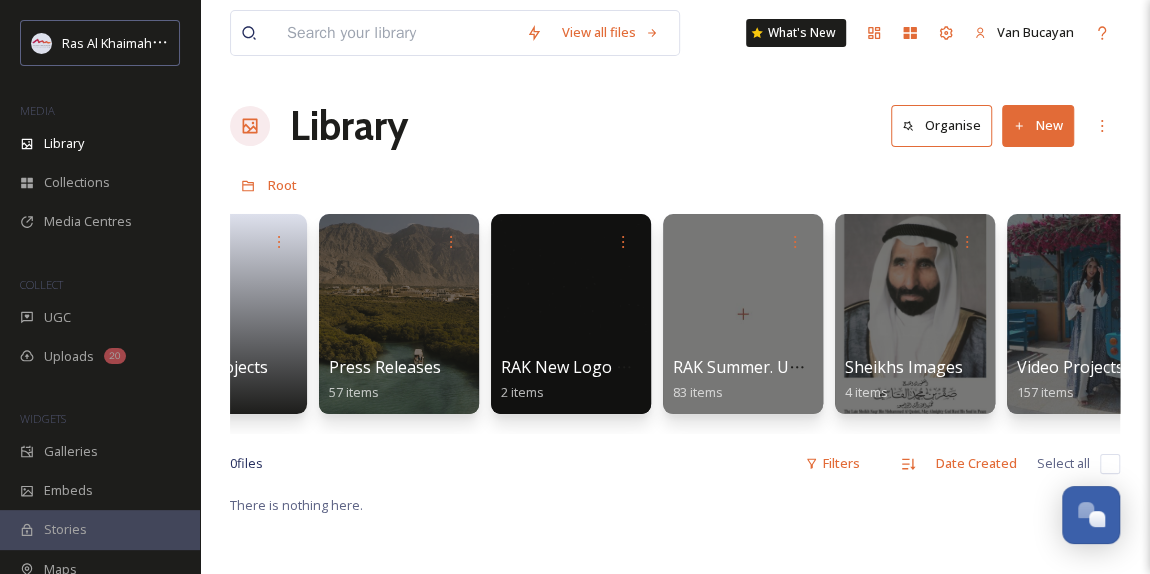 scroll, scrollTop: 0, scrollLeft: 3880, axis: horizontal 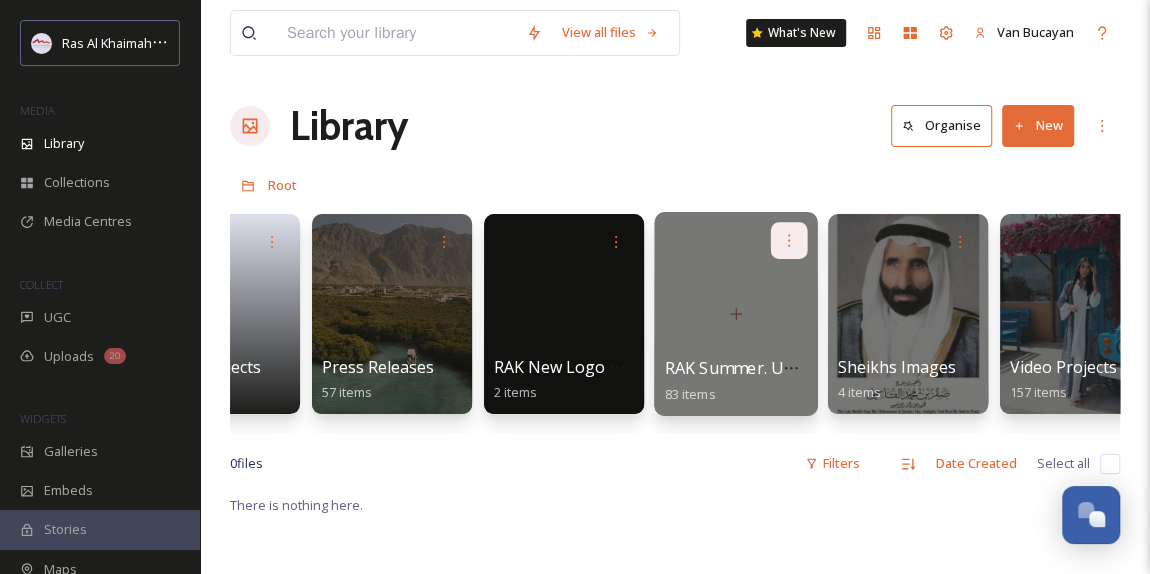 click 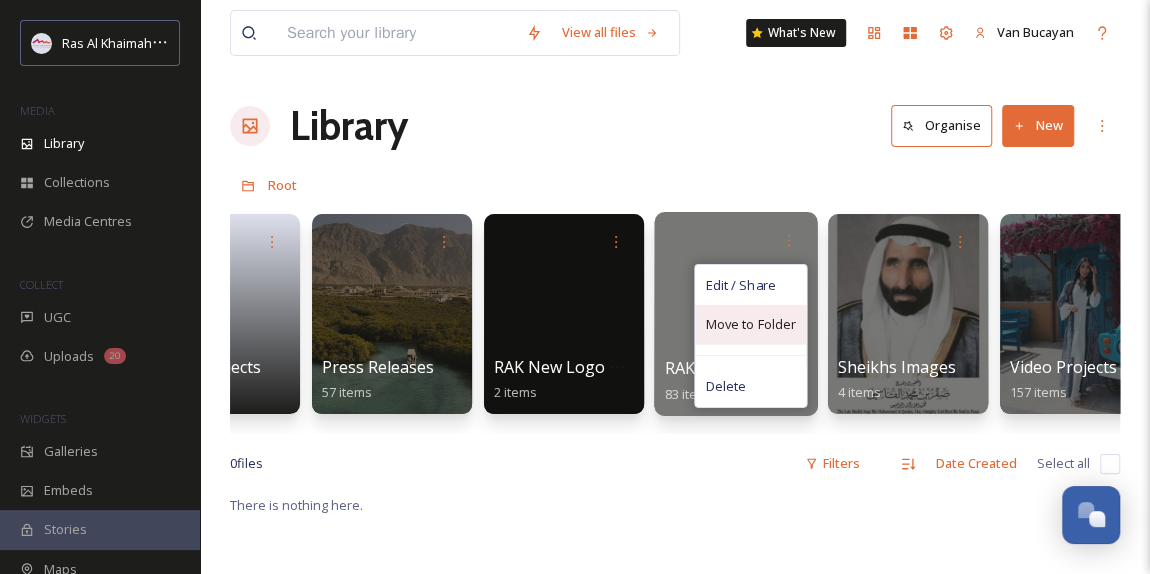 click on "Move to Folder" at bounding box center (750, 325) 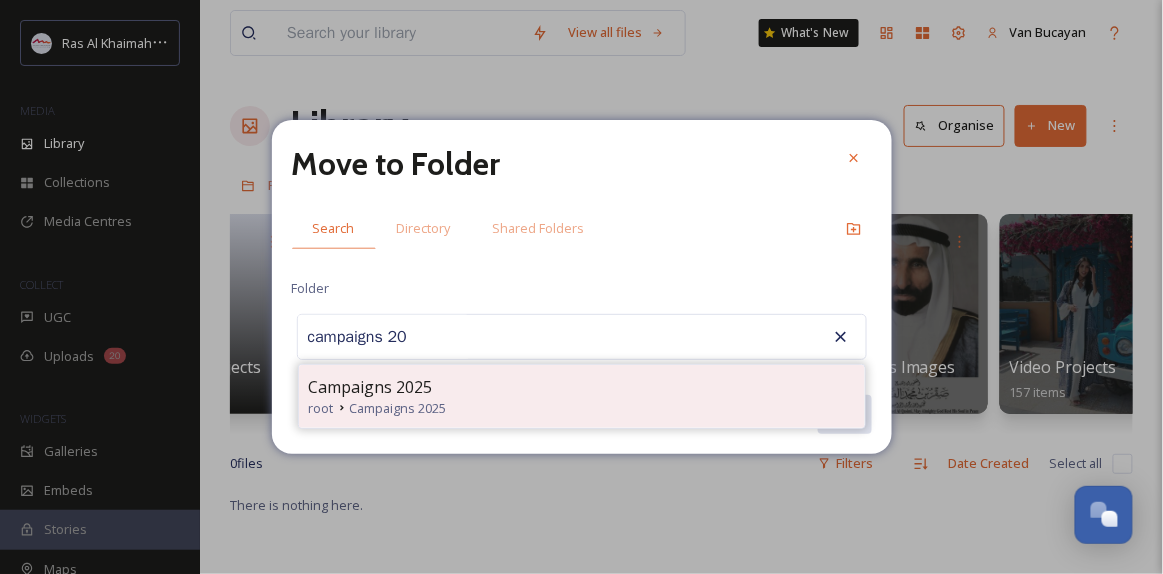 click on "Campaigns 2025" at bounding box center [398, 408] 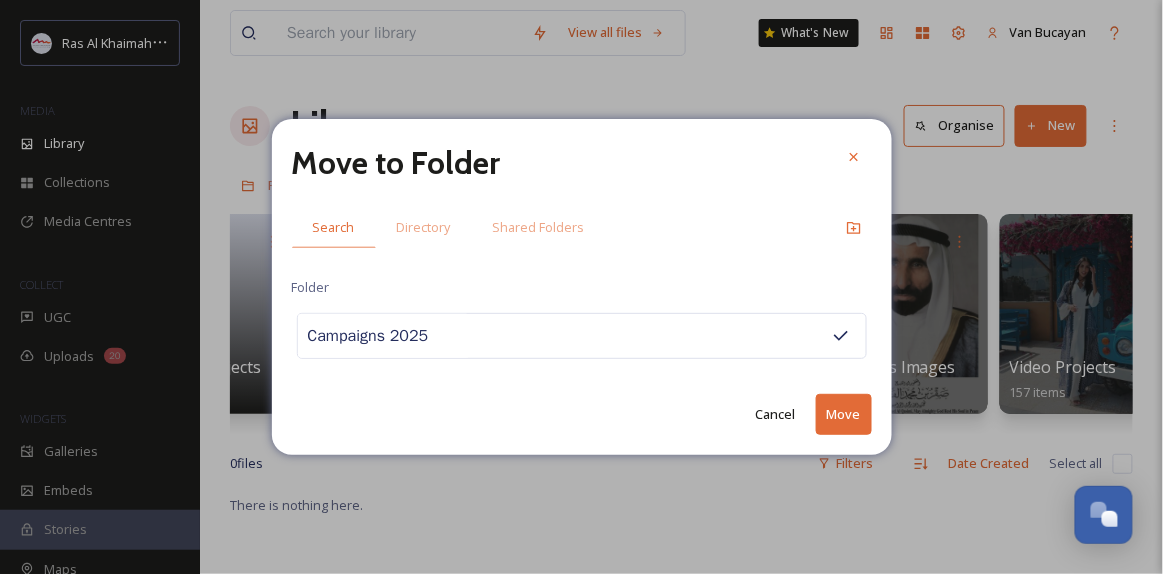 click on "Move" at bounding box center (844, 414) 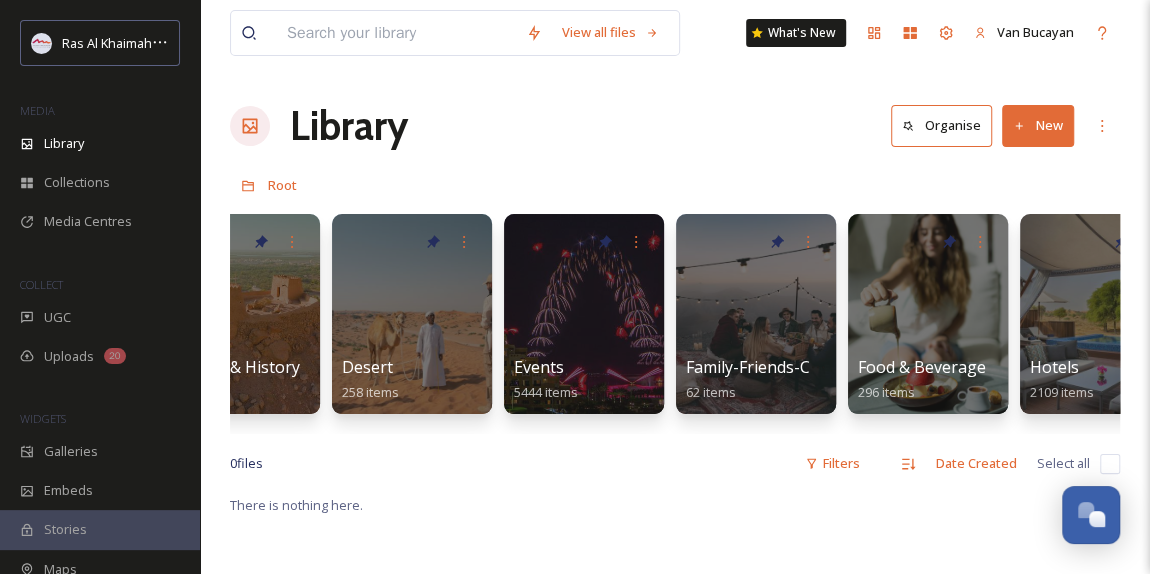 scroll, scrollTop: 0, scrollLeft: 0, axis: both 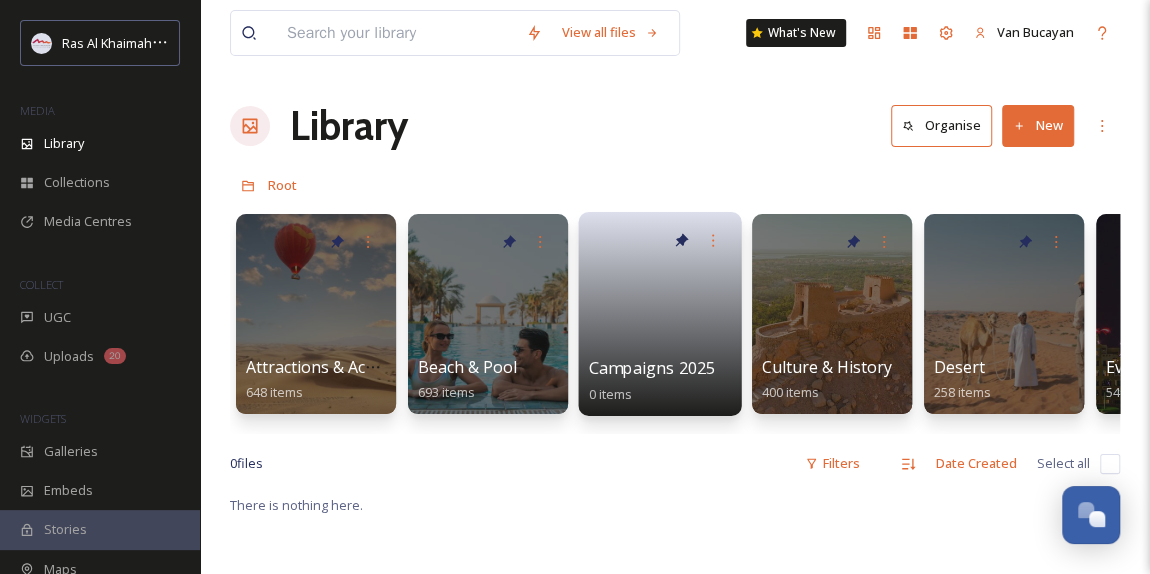 click at bounding box center [660, 307] 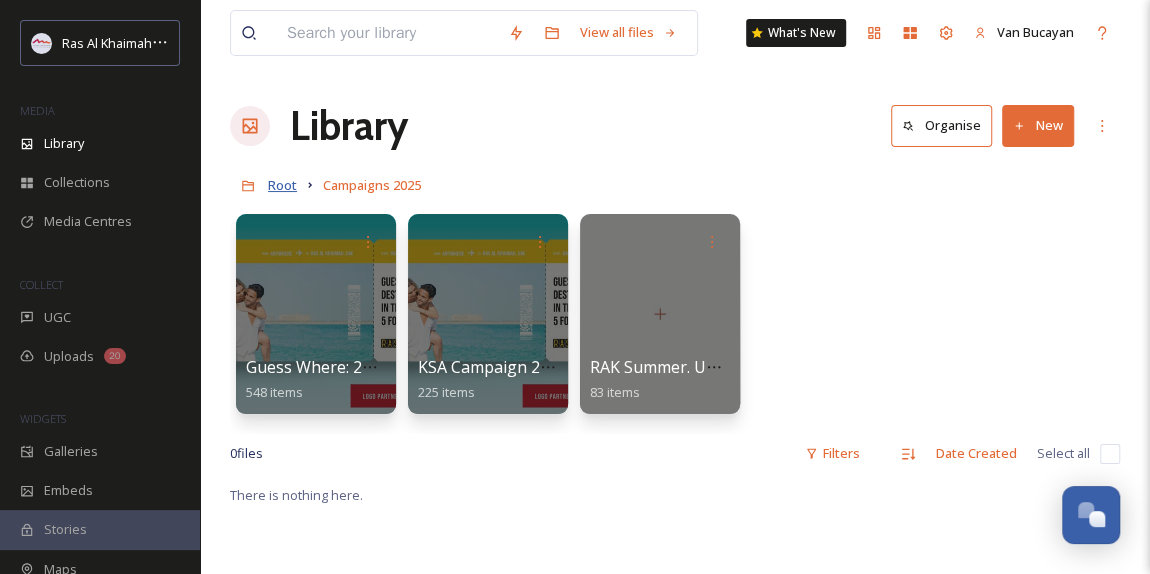 click on "Root" at bounding box center [282, 185] 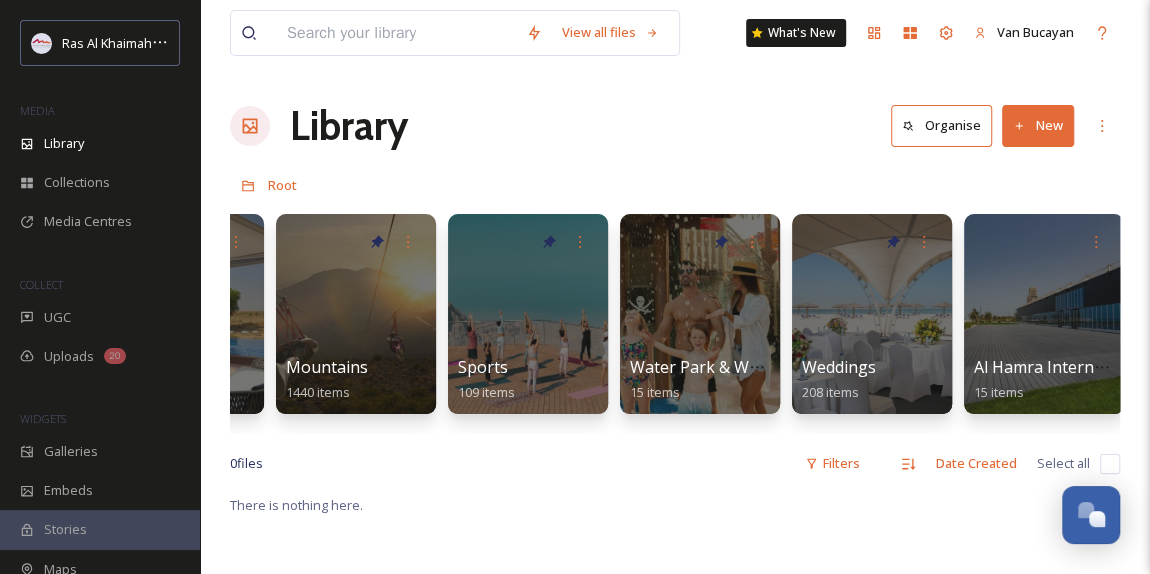 scroll, scrollTop: 0, scrollLeft: 1511, axis: horizontal 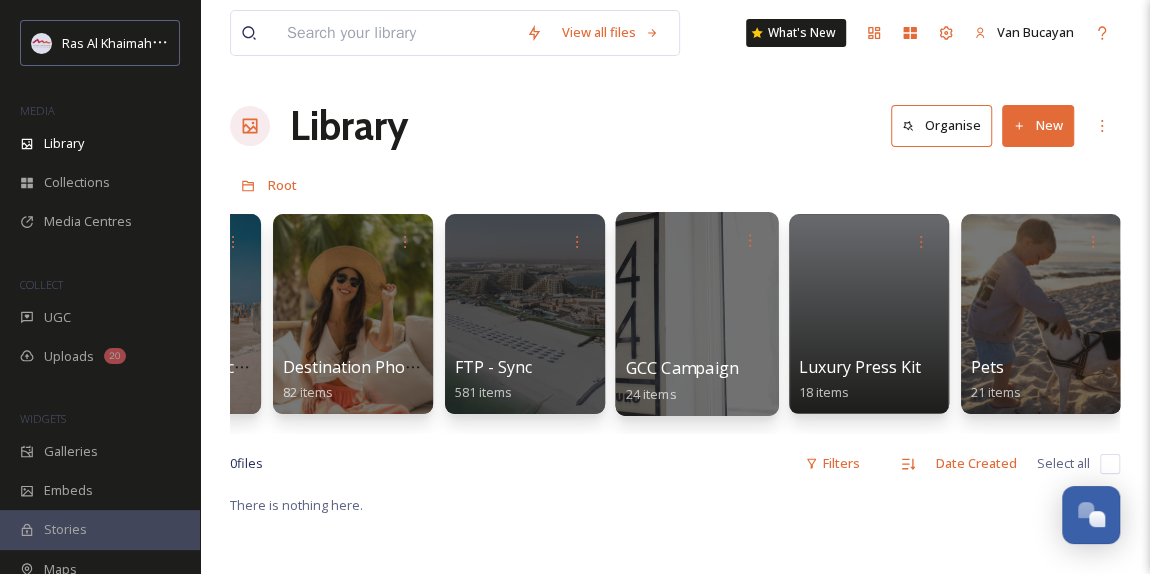 click at bounding box center [696, 314] 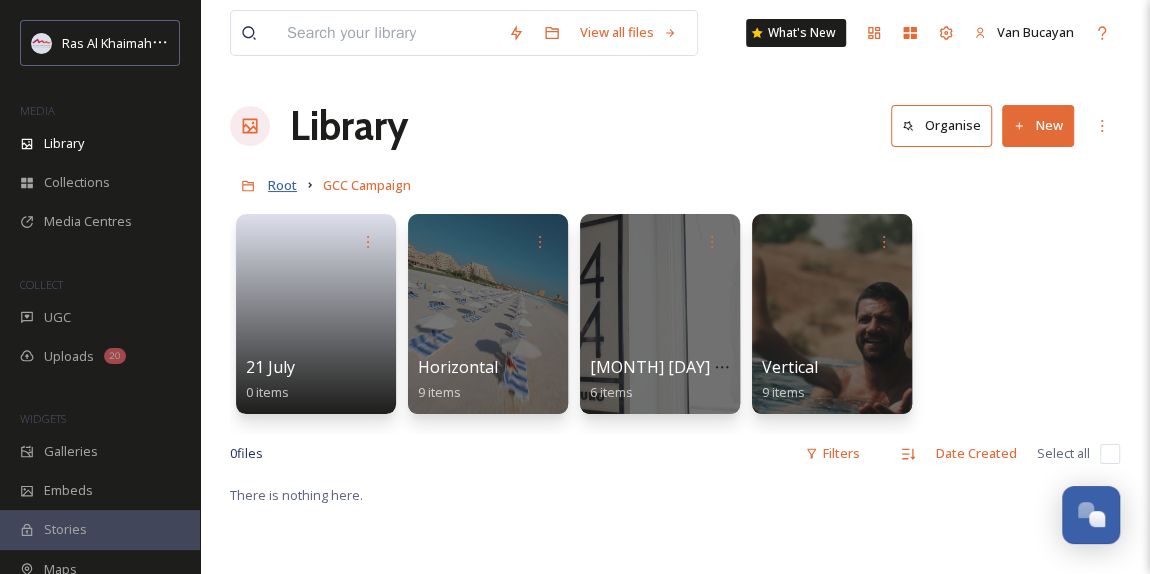 click on "Root" at bounding box center [282, 185] 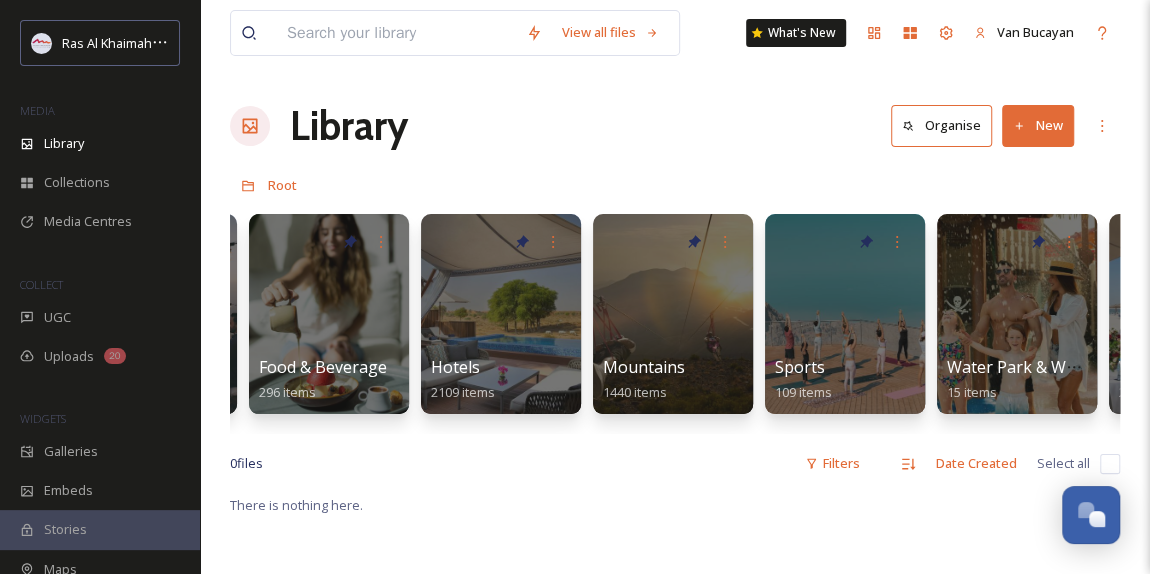 scroll, scrollTop: 0, scrollLeft: 1201, axis: horizontal 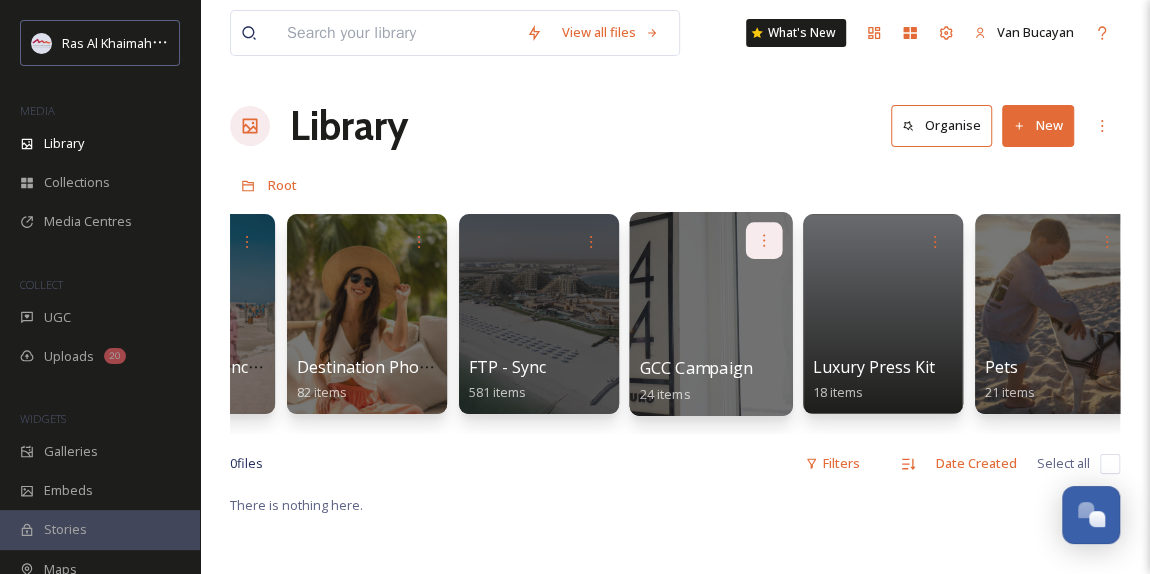 click 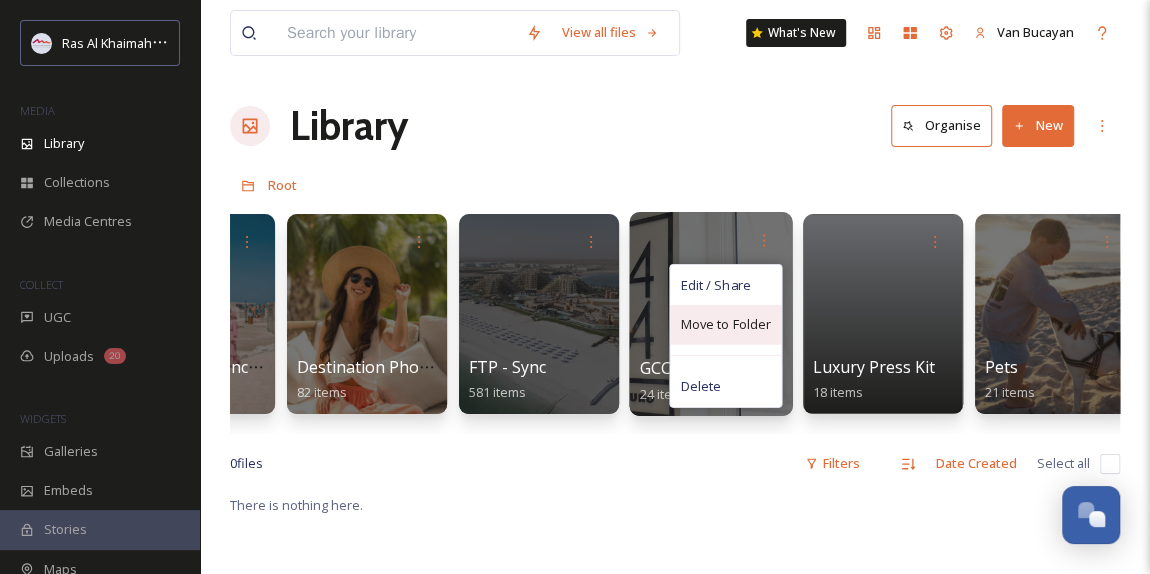 click on "Move to Folder" at bounding box center (725, 325) 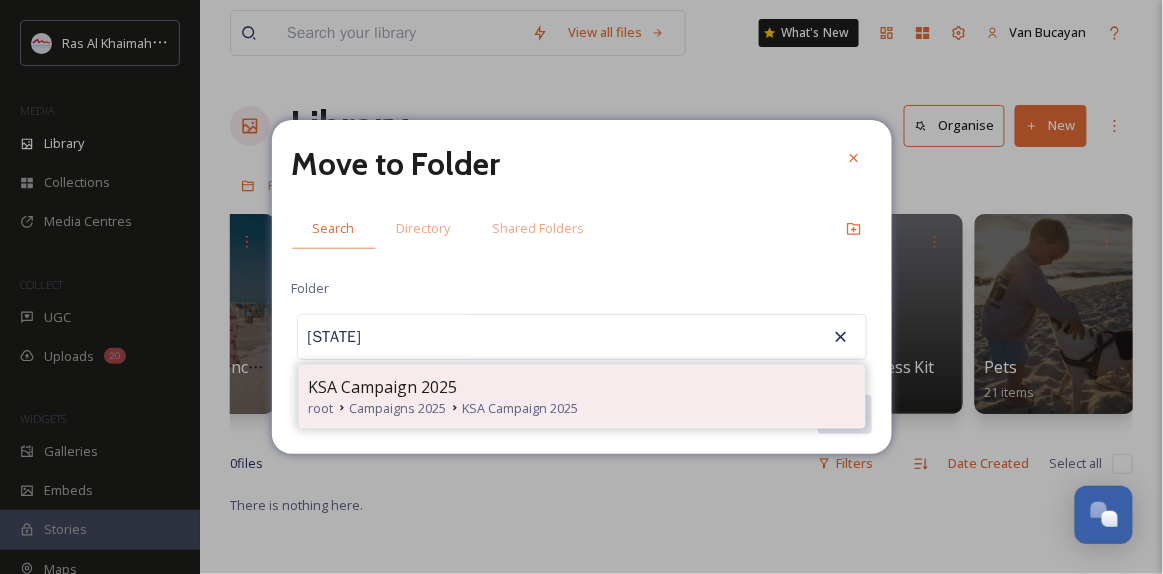 click on "KSA Campaign 2025" at bounding box center (383, 387) 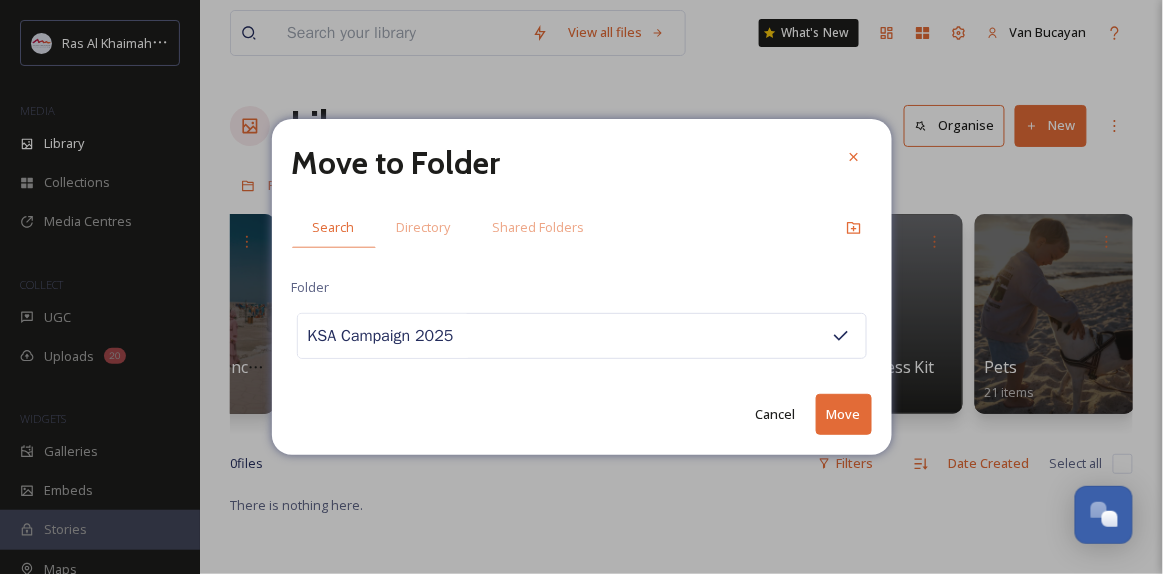 click on "Move" at bounding box center (844, 414) 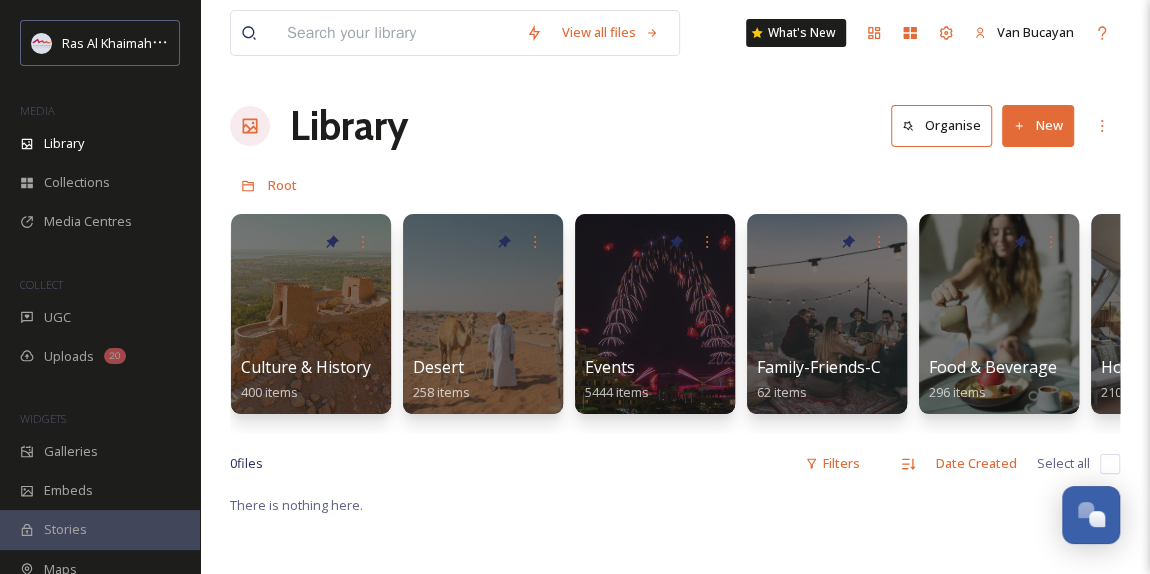 scroll, scrollTop: 0, scrollLeft: 0, axis: both 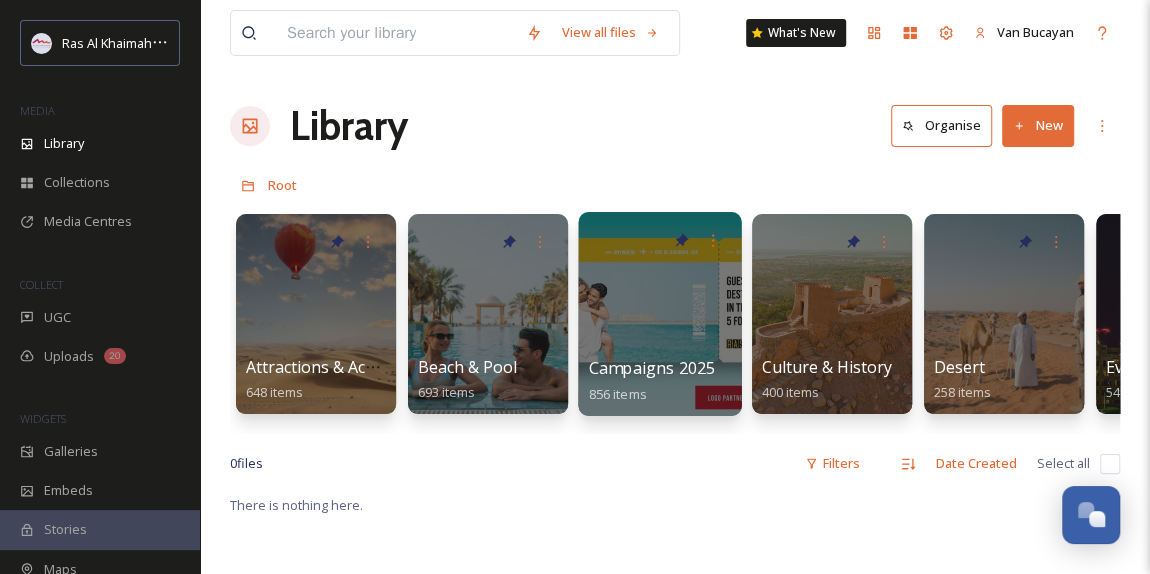 click at bounding box center [659, 314] 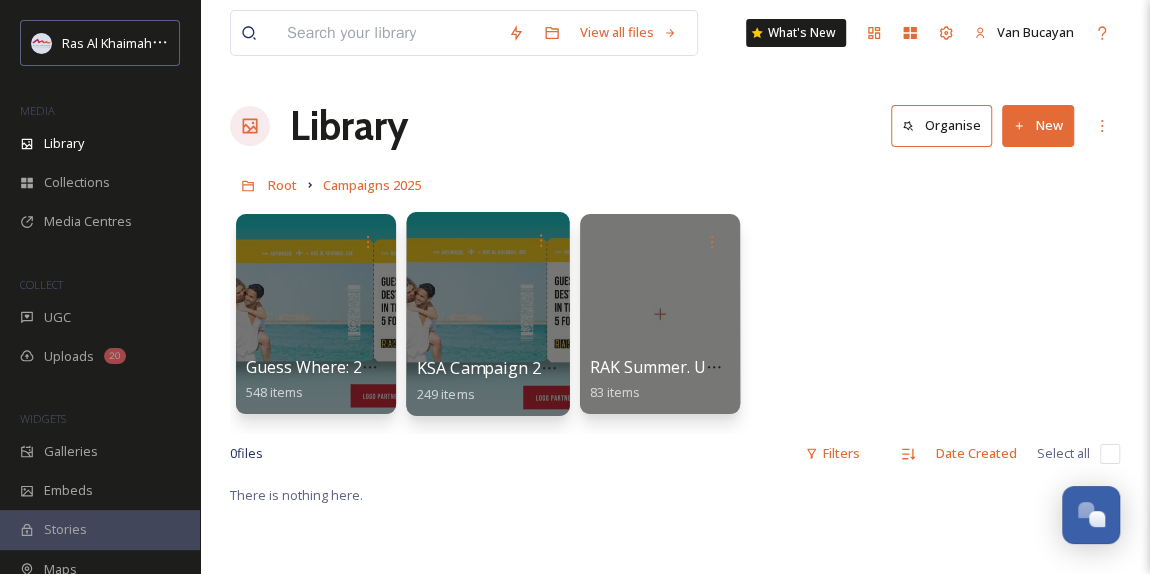 click at bounding box center [487, 314] 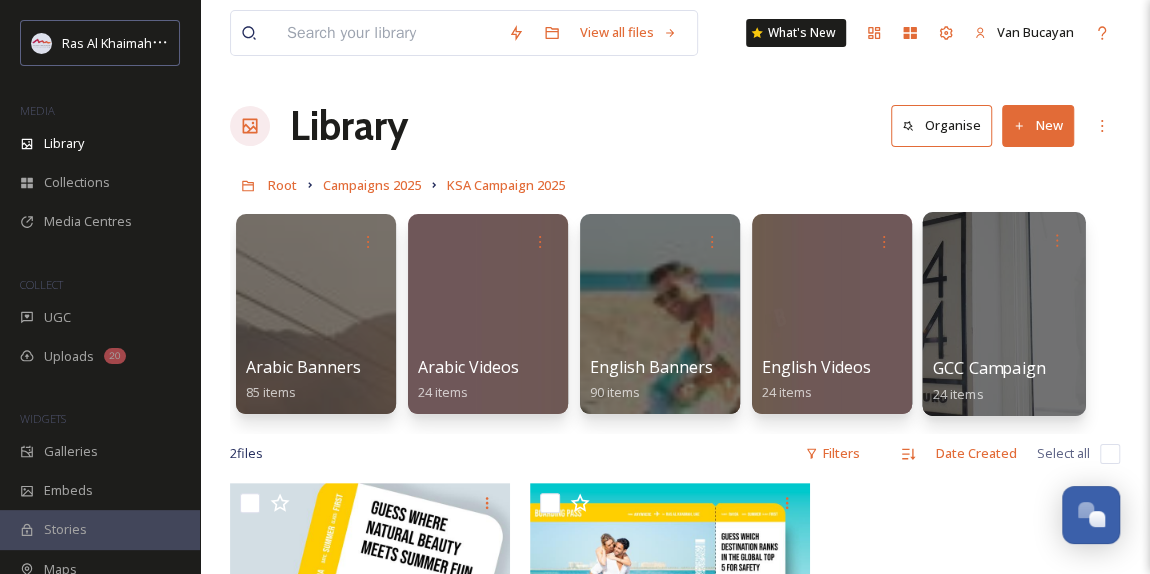 click at bounding box center (1003, 314) 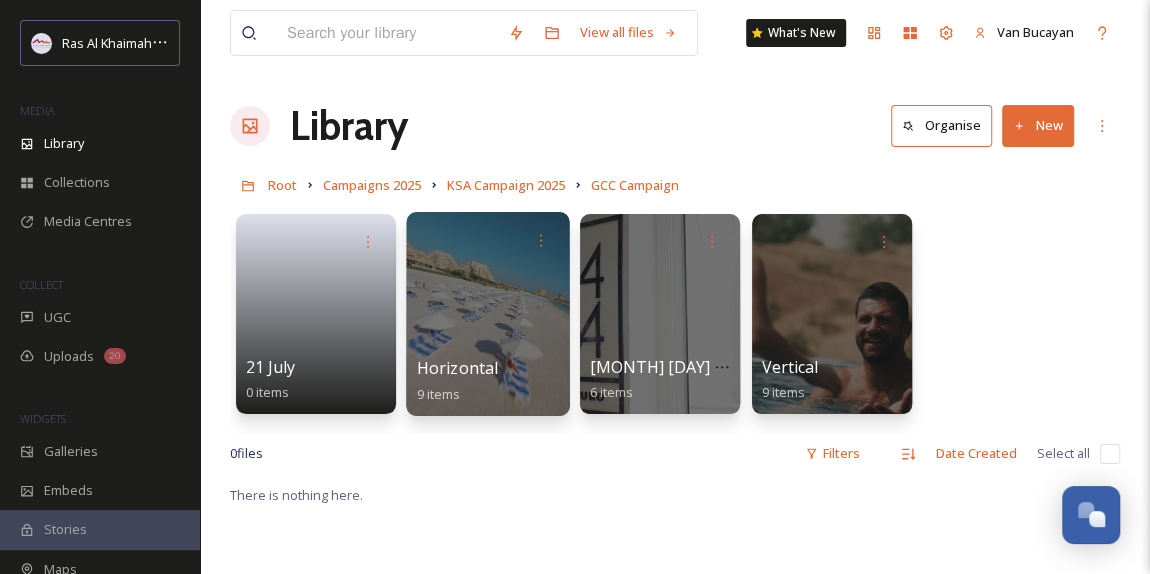 click at bounding box center [487, 314] 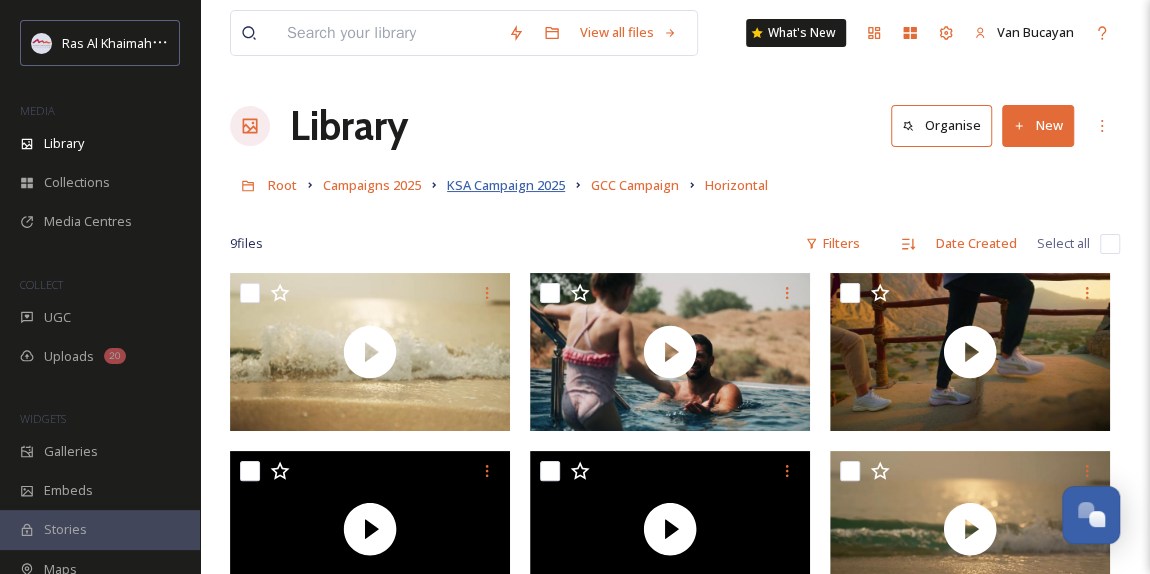 click on "KSA Campaign 2025" at bounding box center (506, 185) 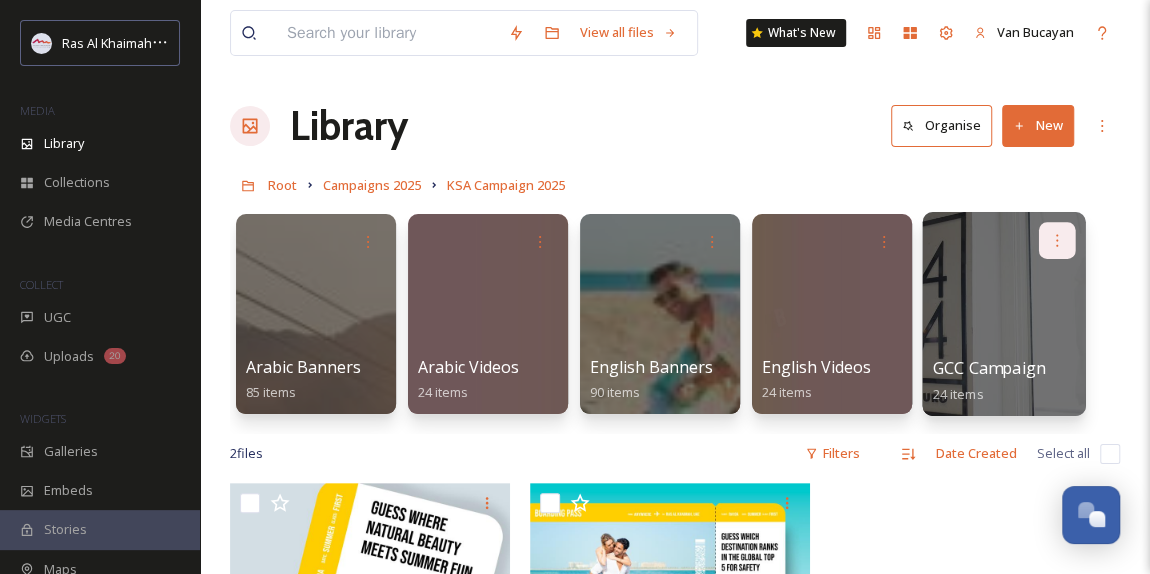click 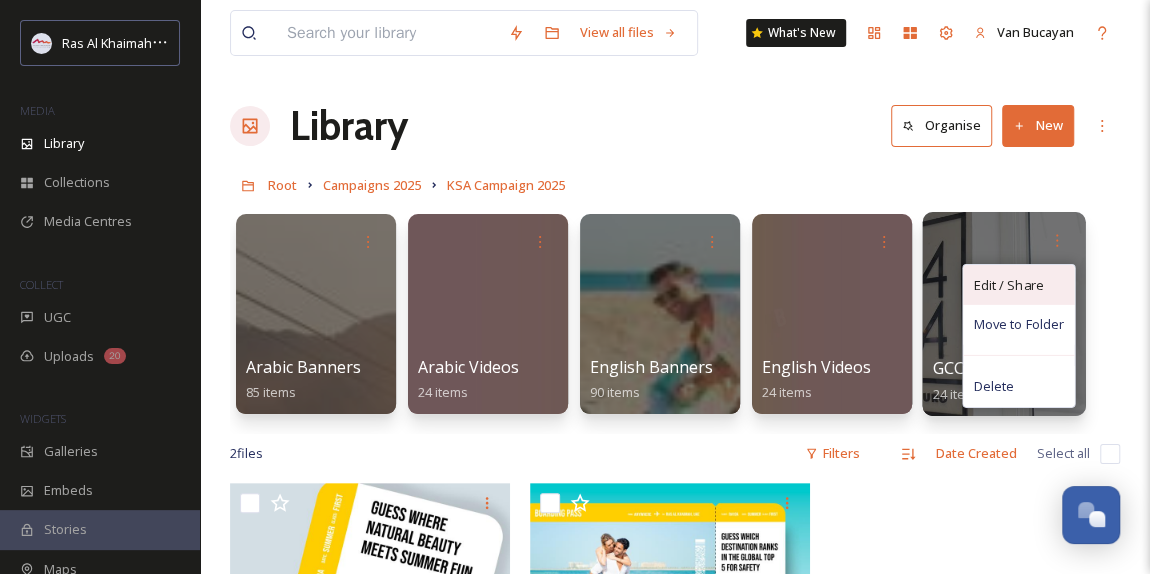 click on "Edit / Share" at bounding box center [1008, 285] 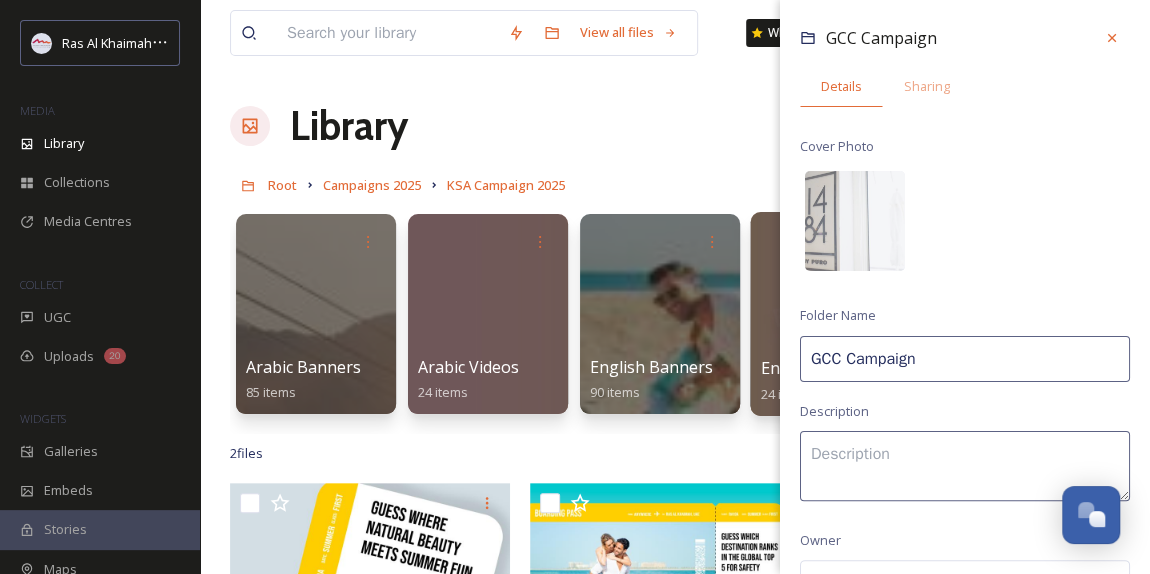 drag, startPoint x: 970, startPoint y: 357, endPoint x: 773, endPoint y: 358, distance: 197.00253 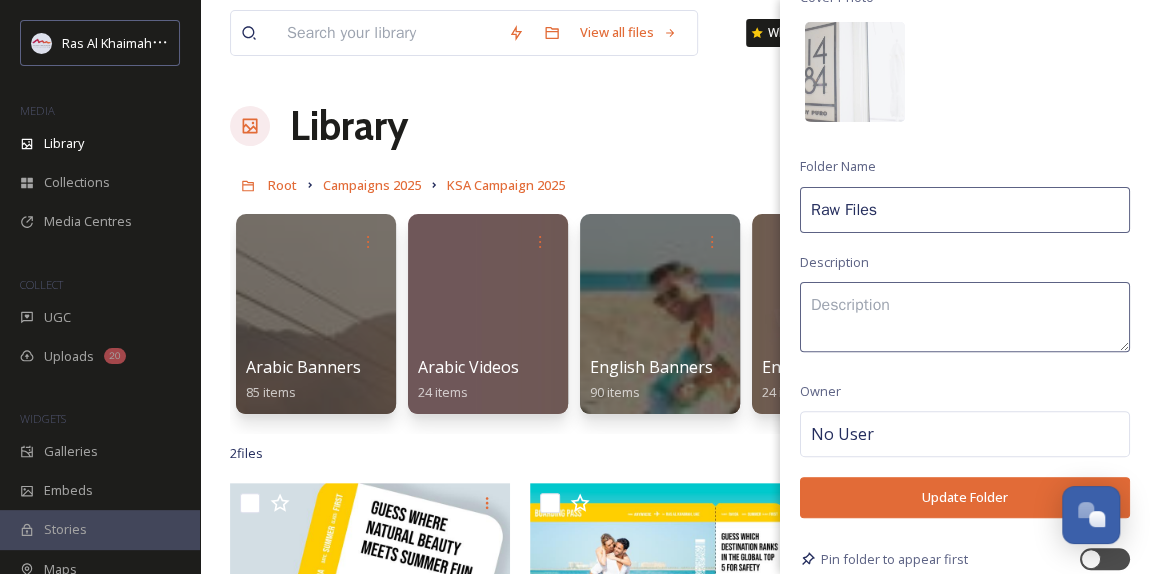 scroll, scrollTop: 203, scrollLeft: 0, axis: vertical 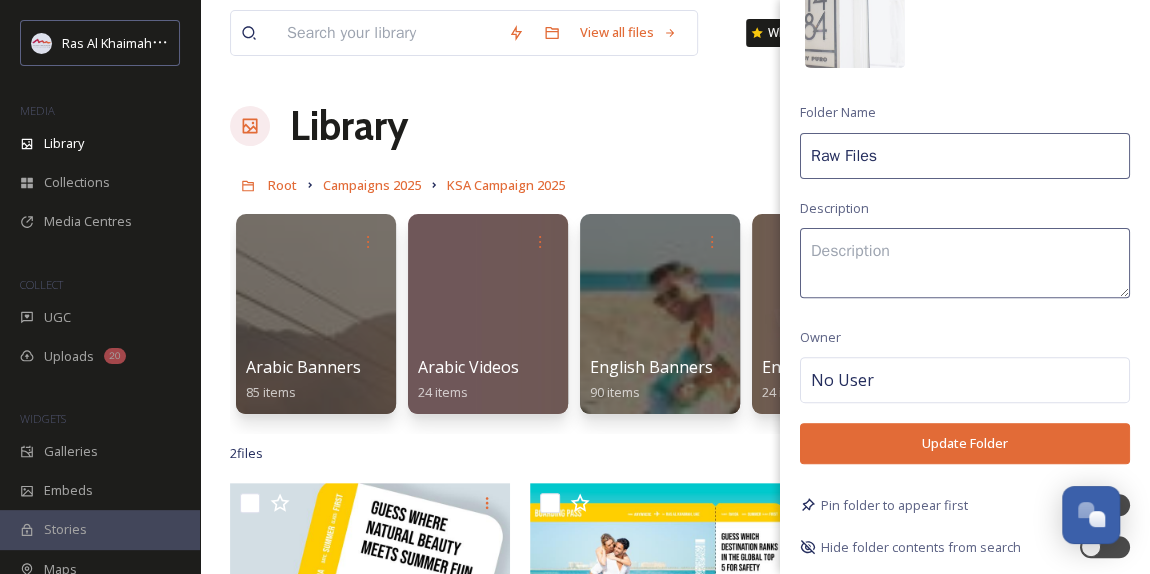 type on "Raw Files" 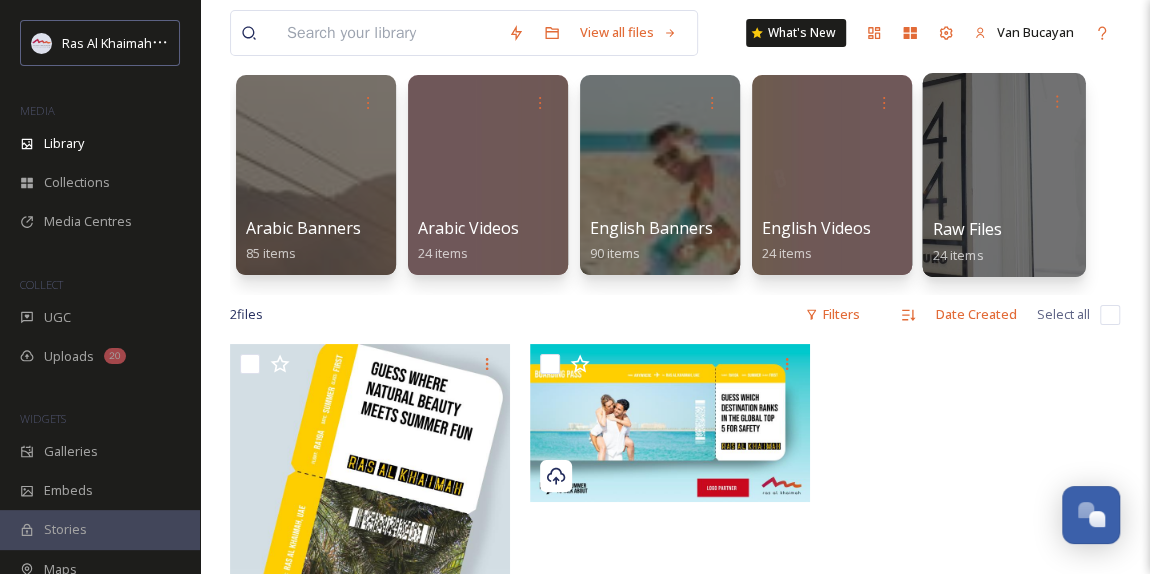 scroll, scrollTop: 0, scrollLeft: 0, axis: both 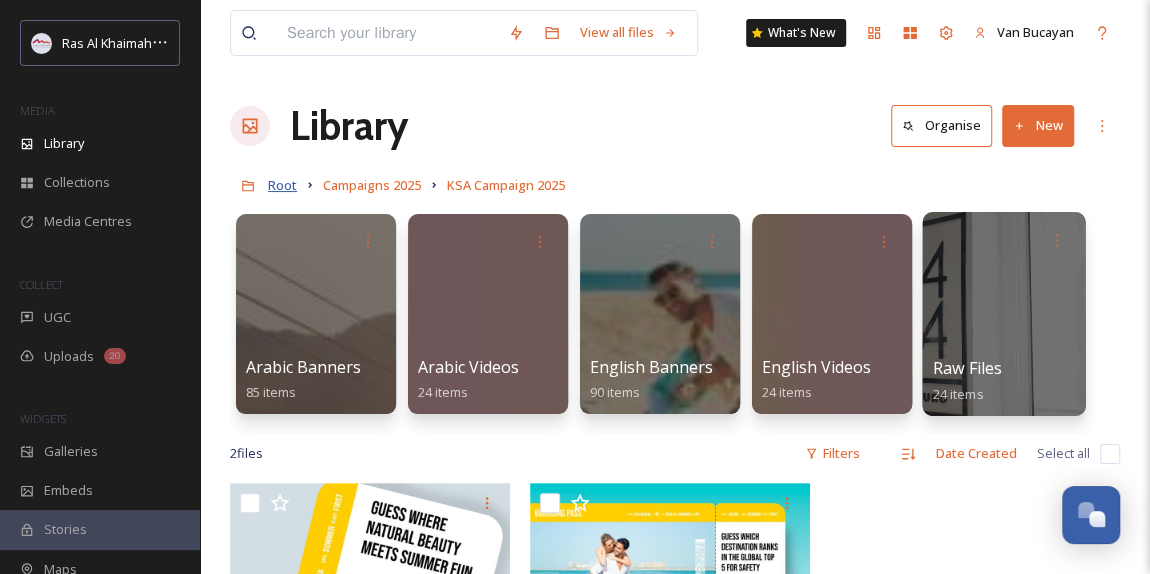 click on "Root" at bounding box center [282, 185] 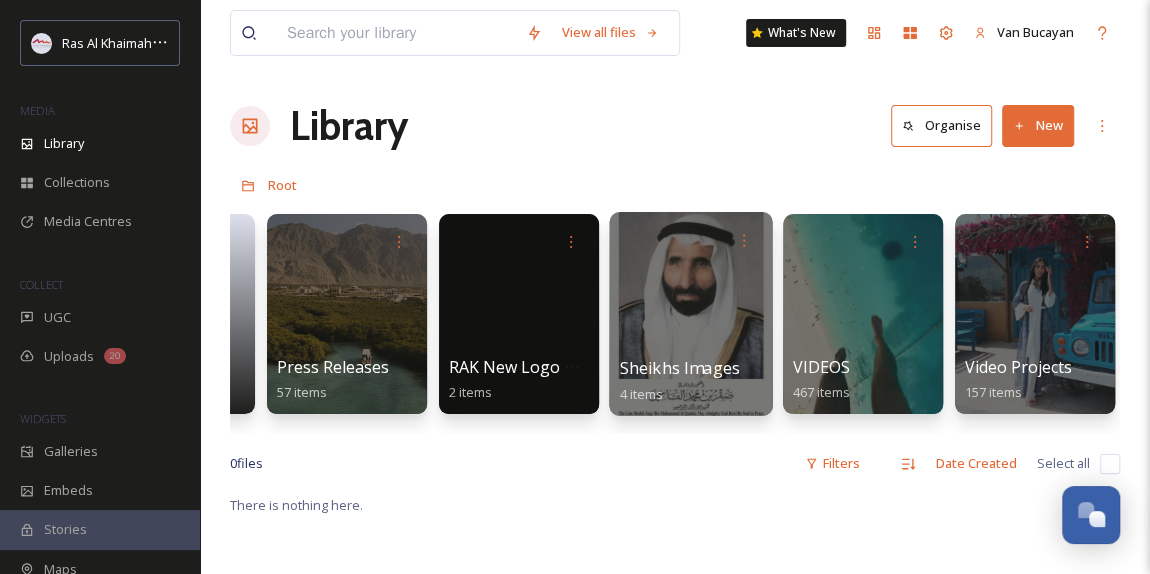 scroll, scrollTop: 0, scrollLeft: 3730, axis: horizontal 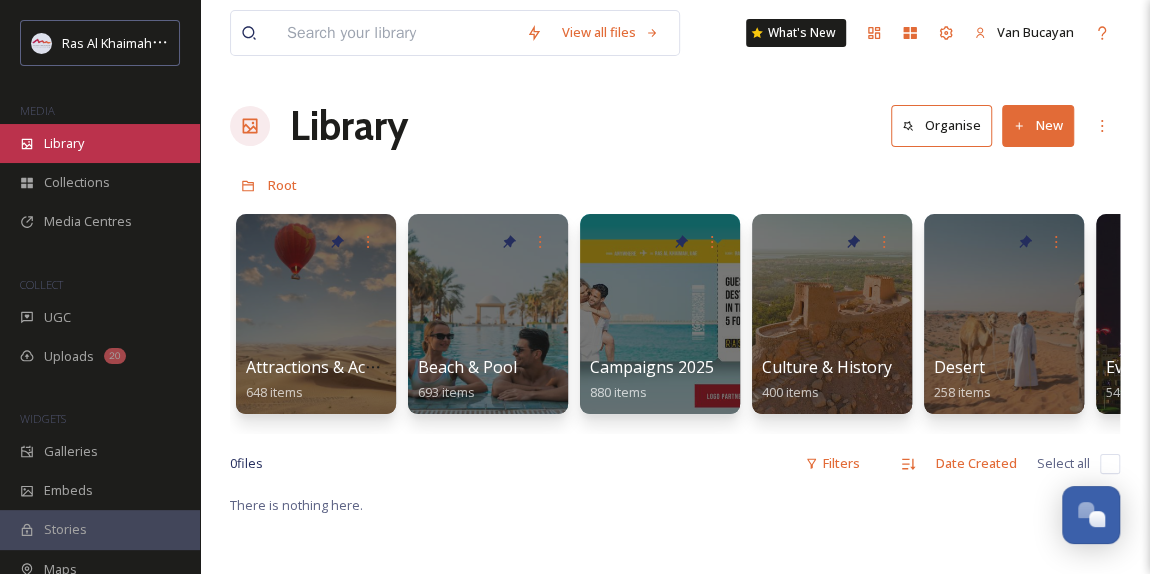 click on "Library" at bounding box center [64, 143] 